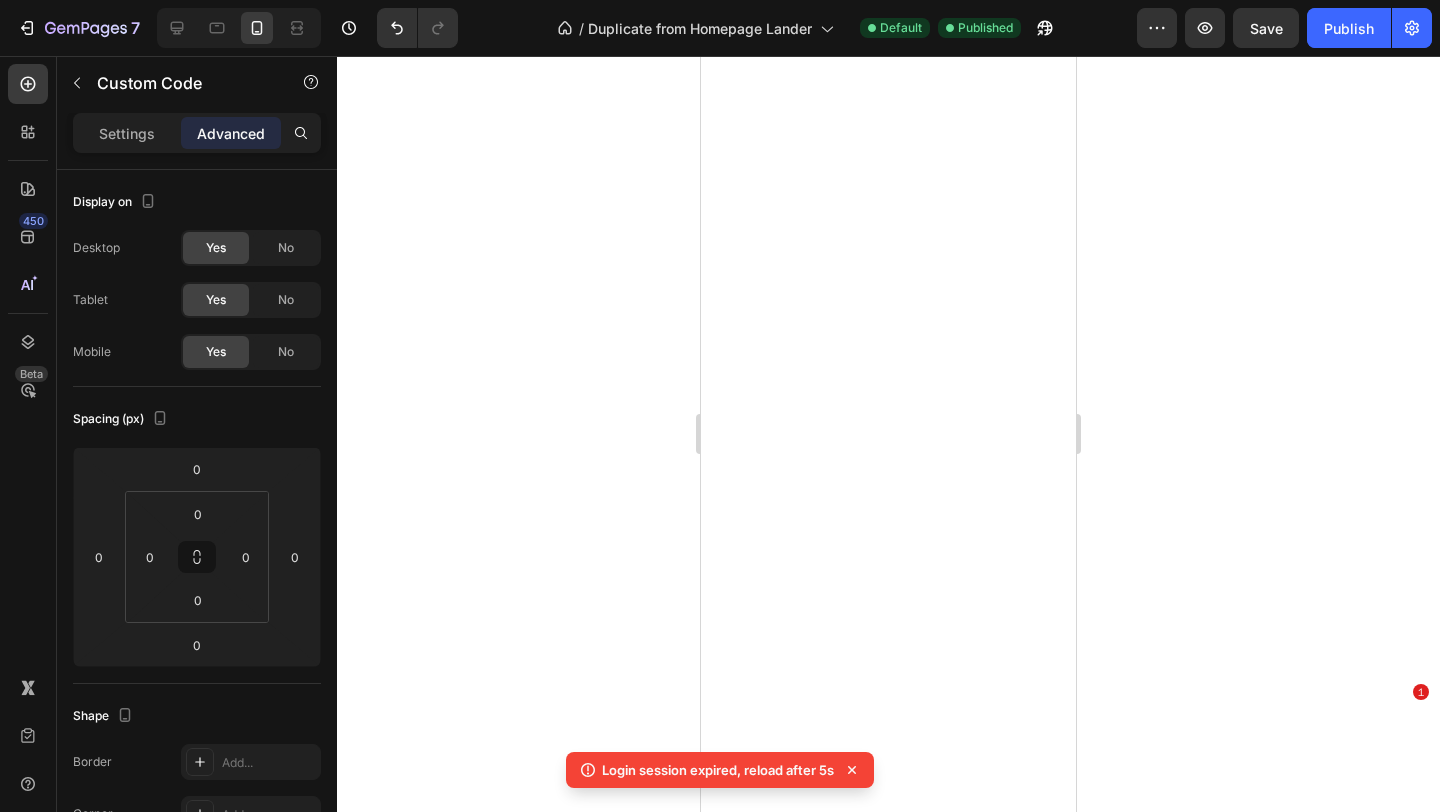 scroll, scrollTop: 0, scrollLeft: 0, axis: both 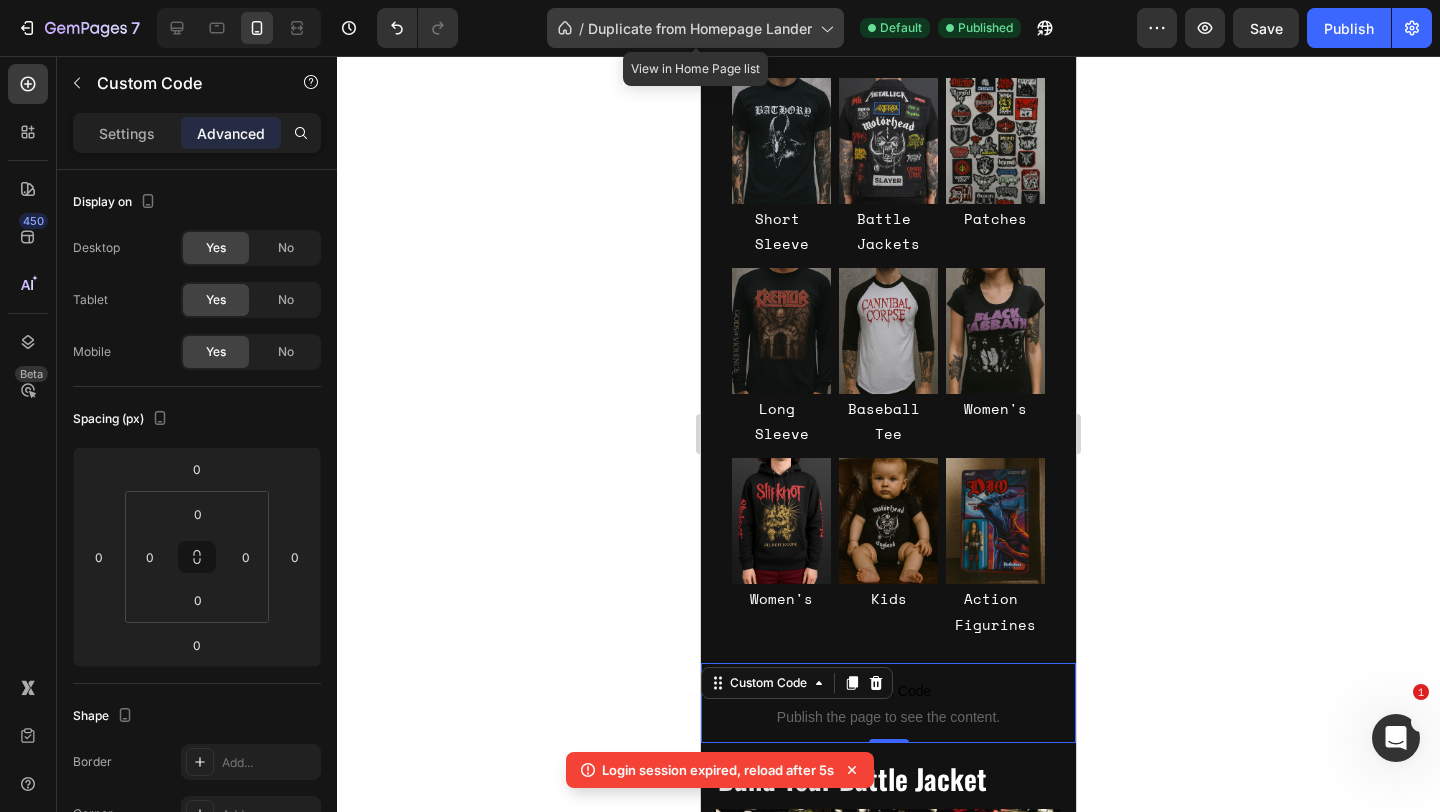 click on "Duplicate from Homepage Lander" at bounding box center [700, 28] 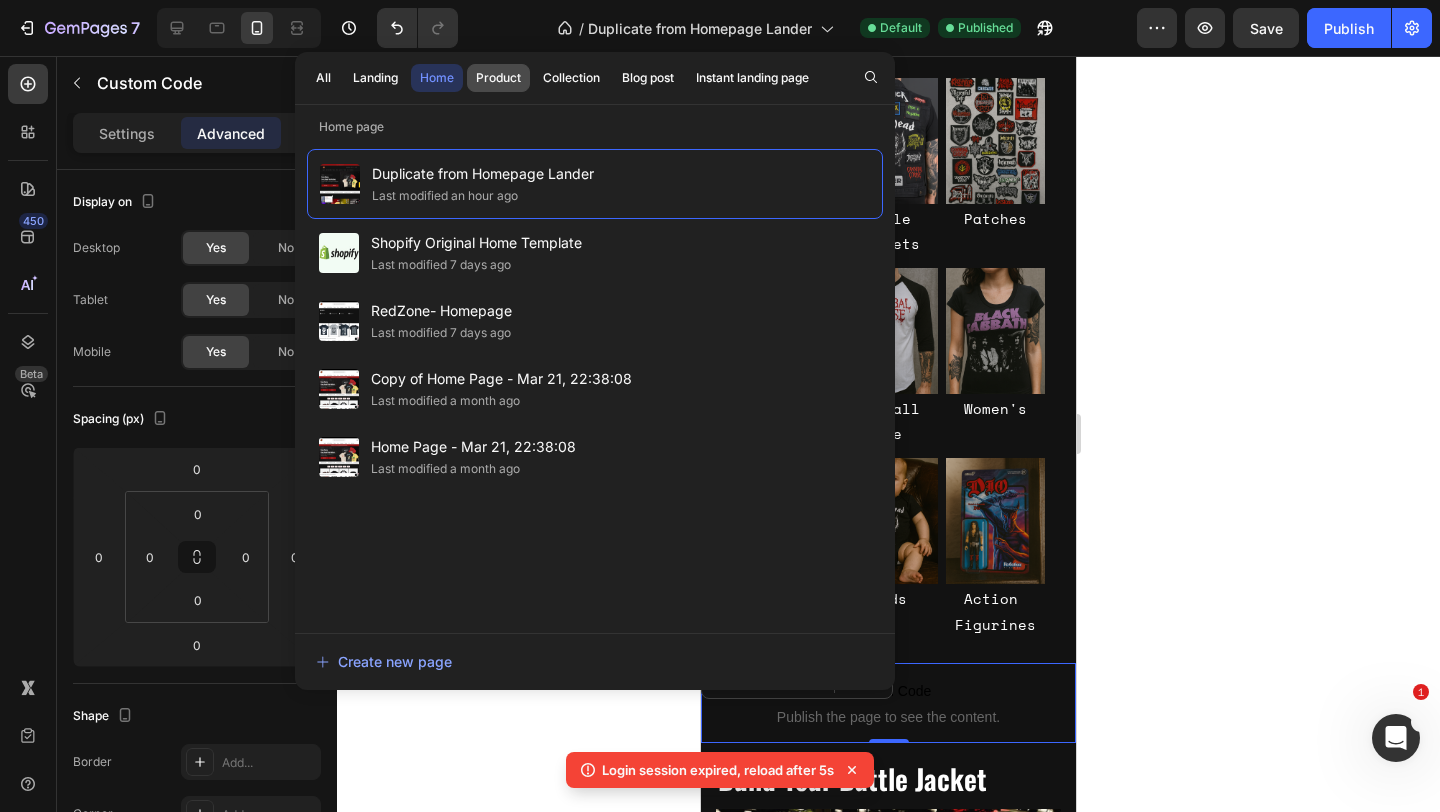 click on "Product" 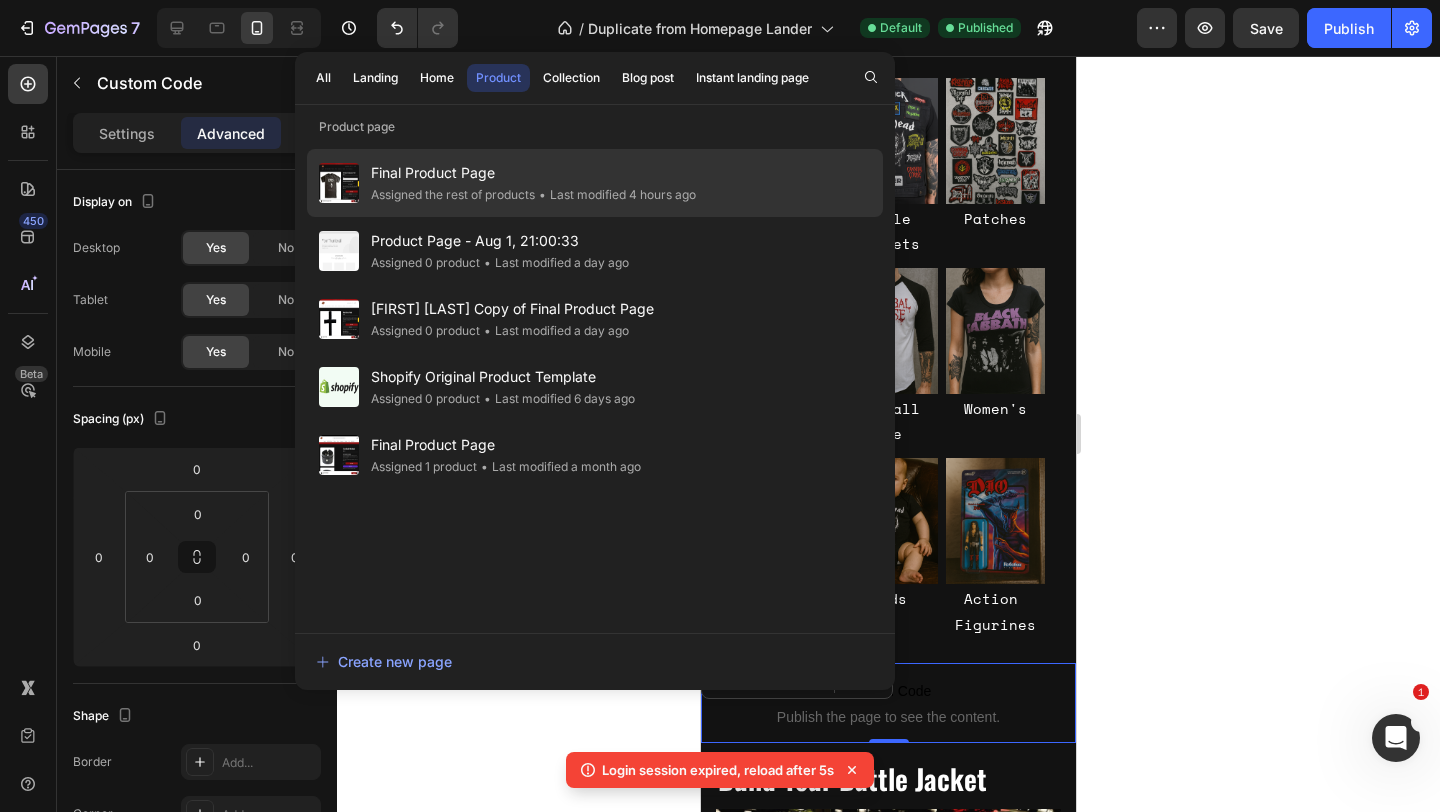 click on "Final Product Page Assigned the rest of products • Last modified 4 hours ago" 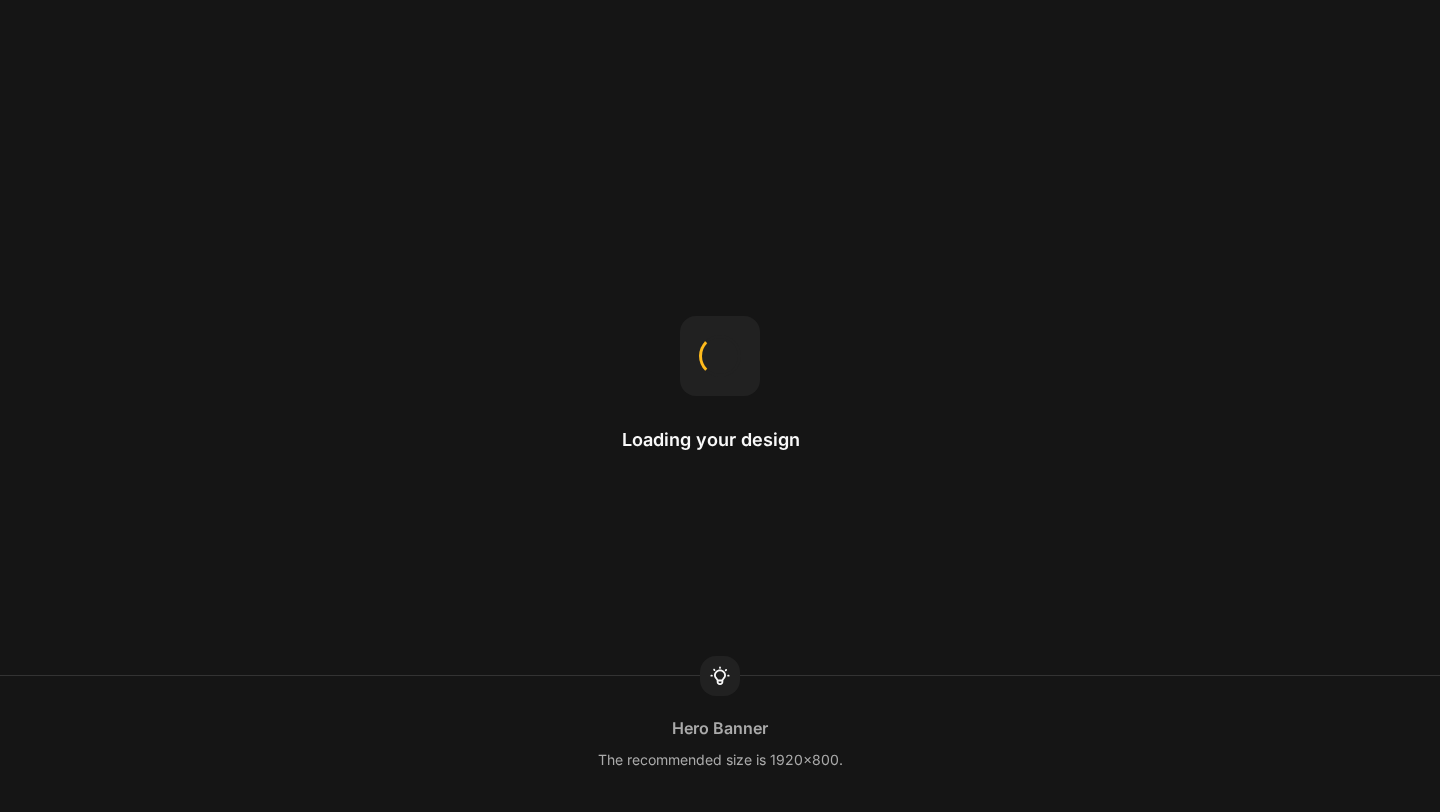 scroll, scrollTop: 0, scrollLeft: 0, axis: both 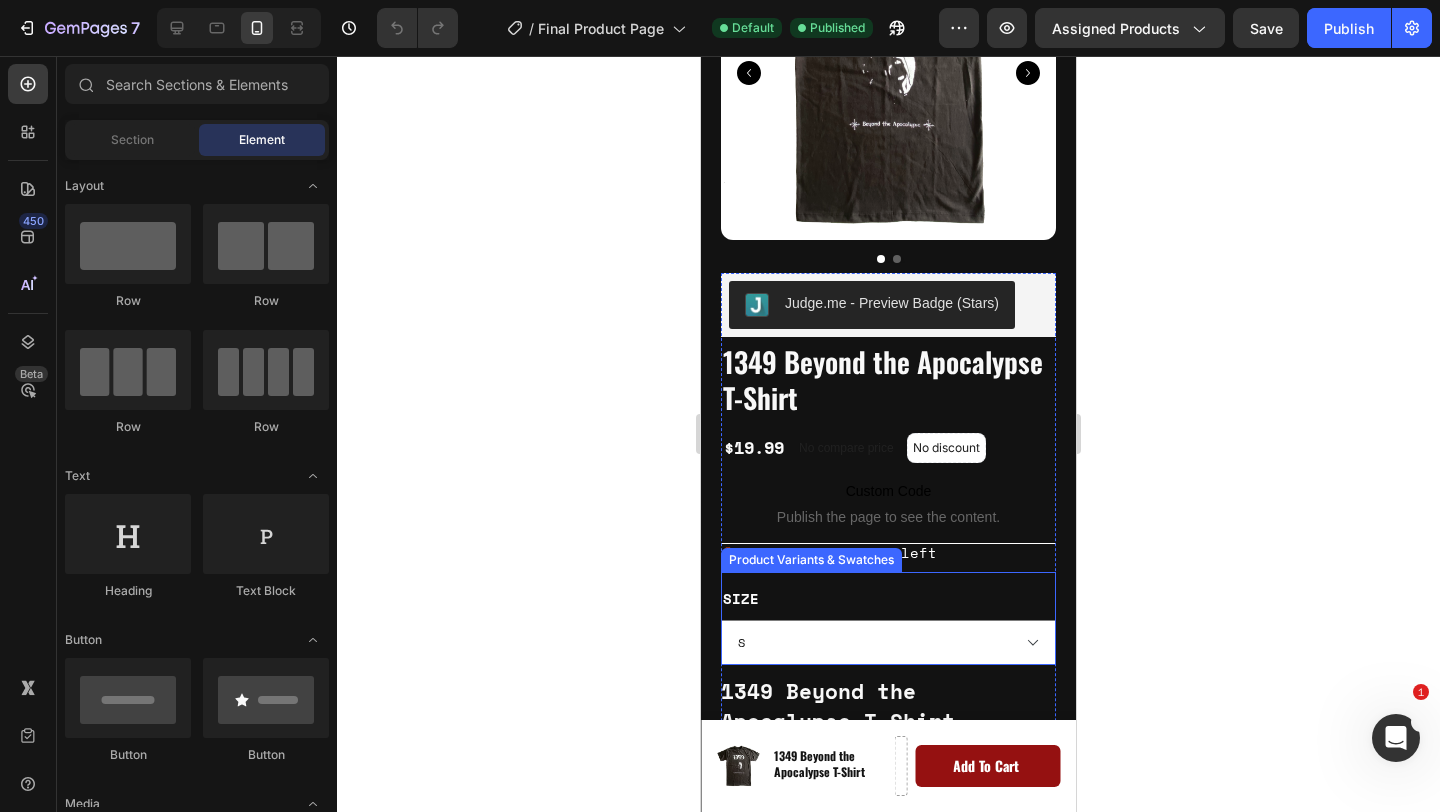 click on "SIZE S M L XL 2XL" at bounding box center [888, 626] 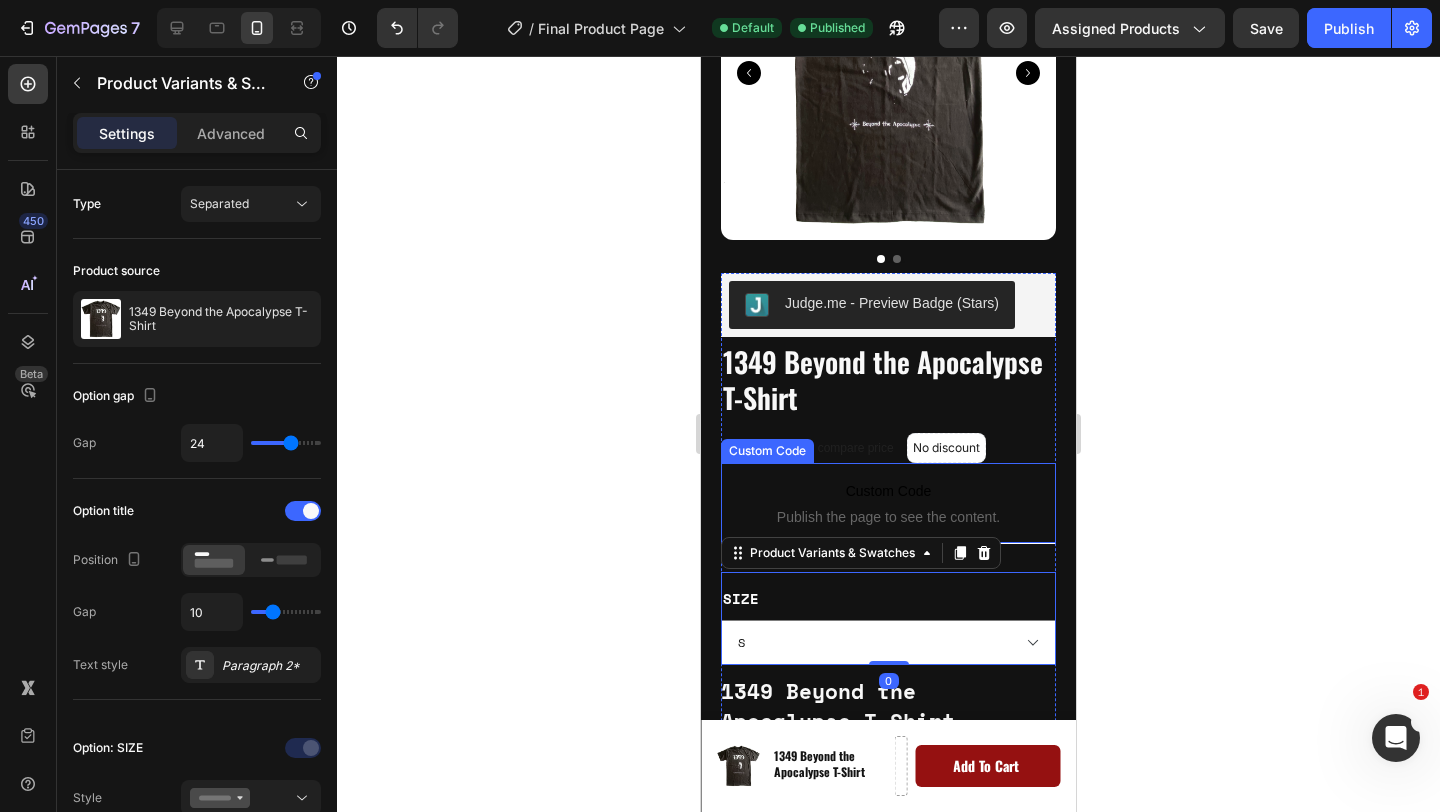 click 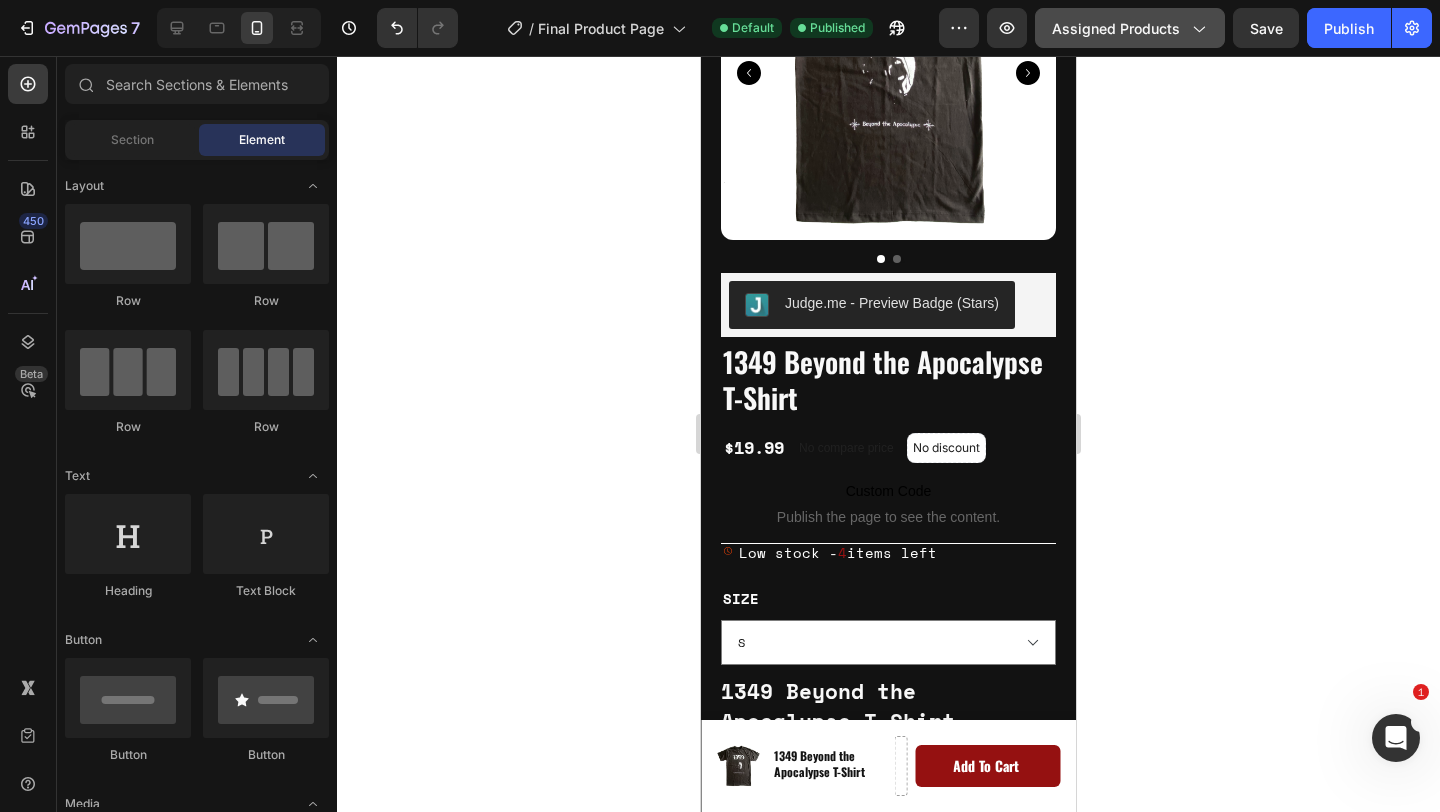 click on "Assigned Products" 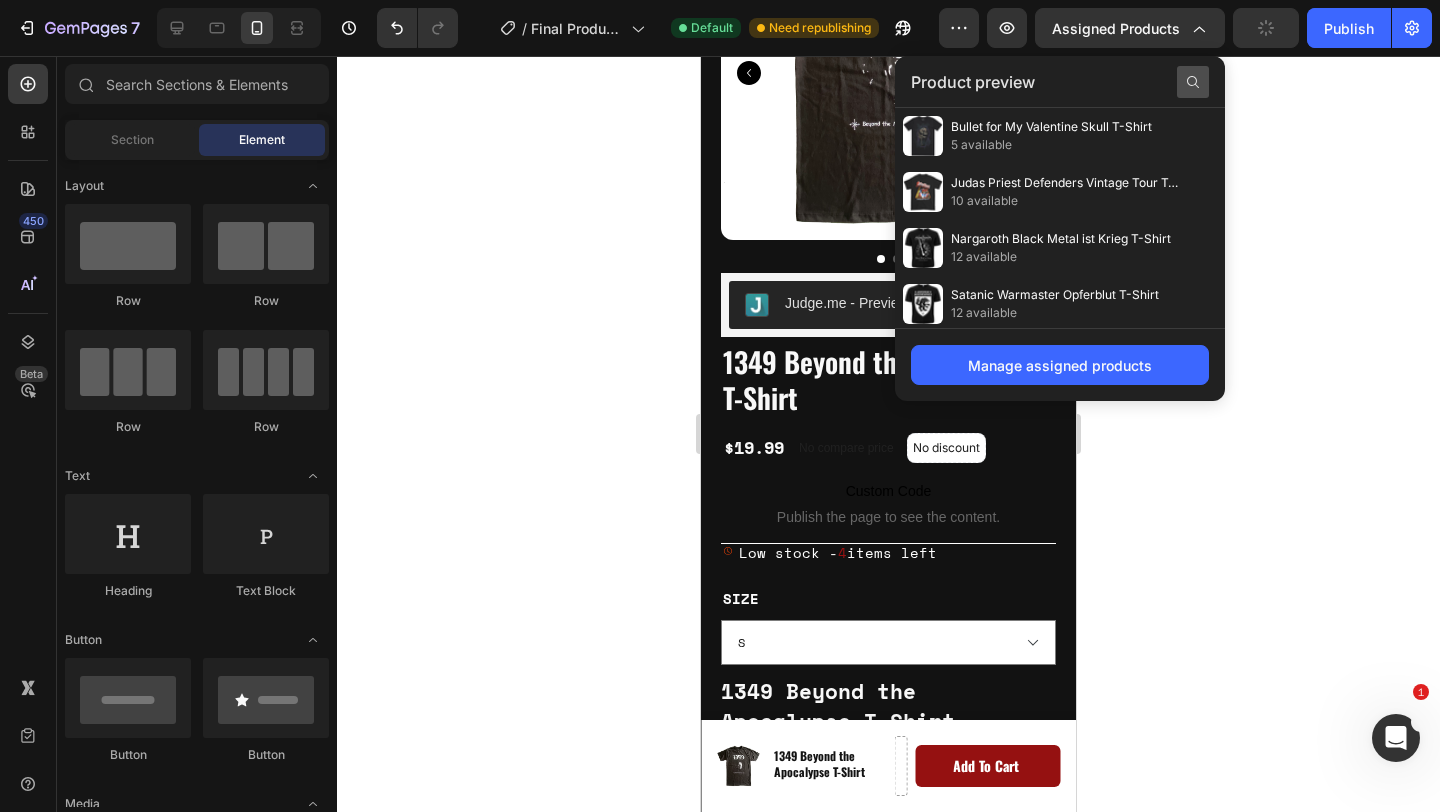 click 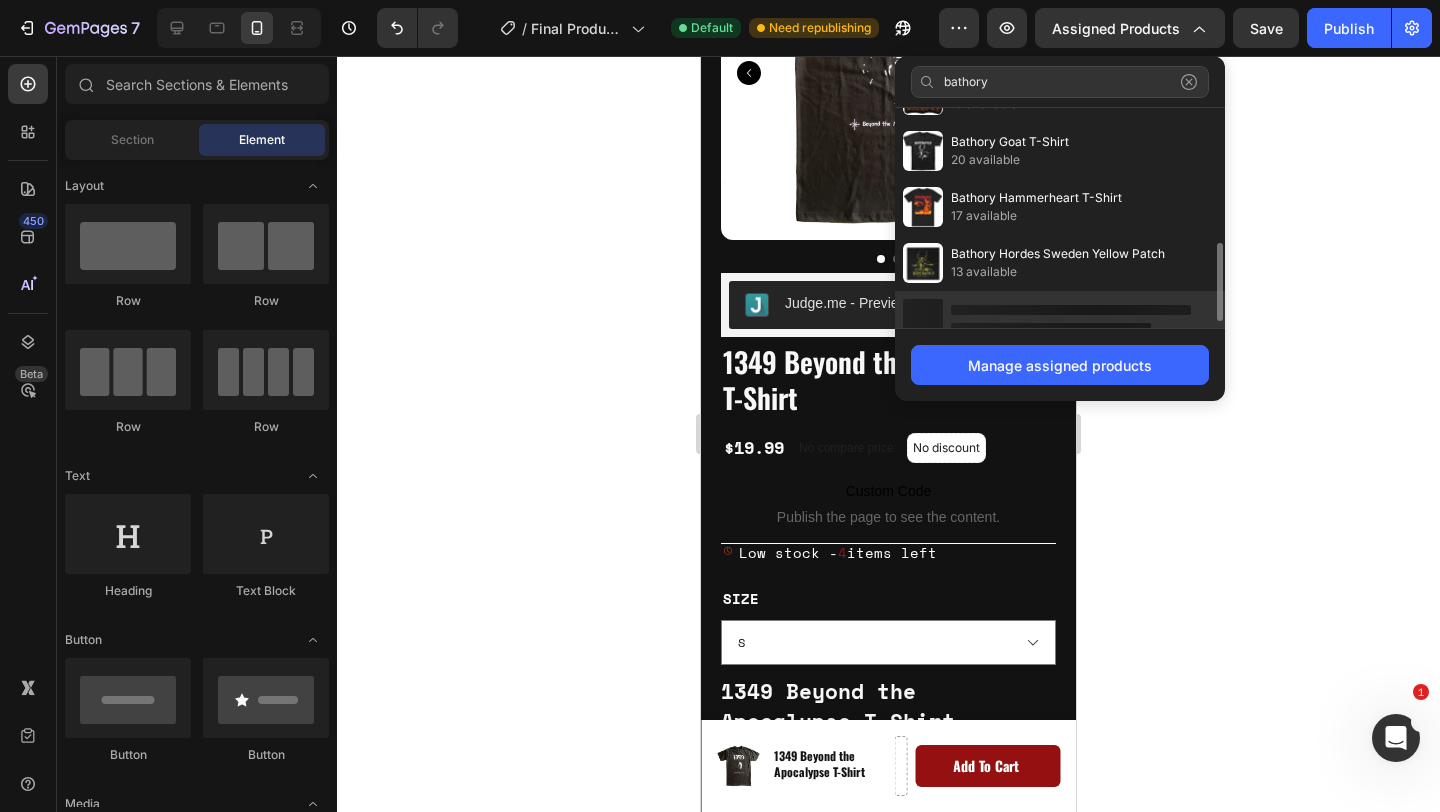 scroll, scrollTop: 378, scrollLeft: 0, axis: vertical 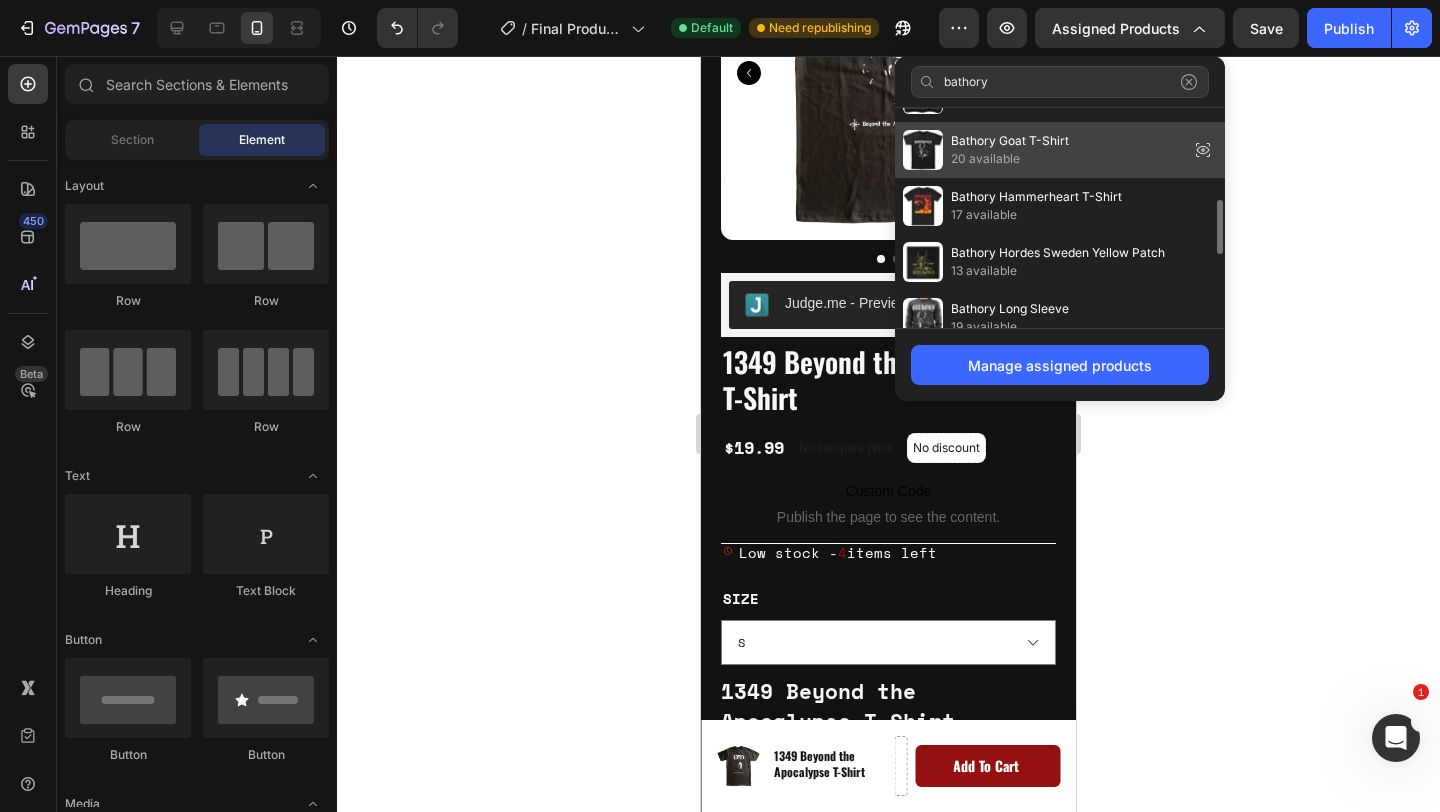 type on "bathory" 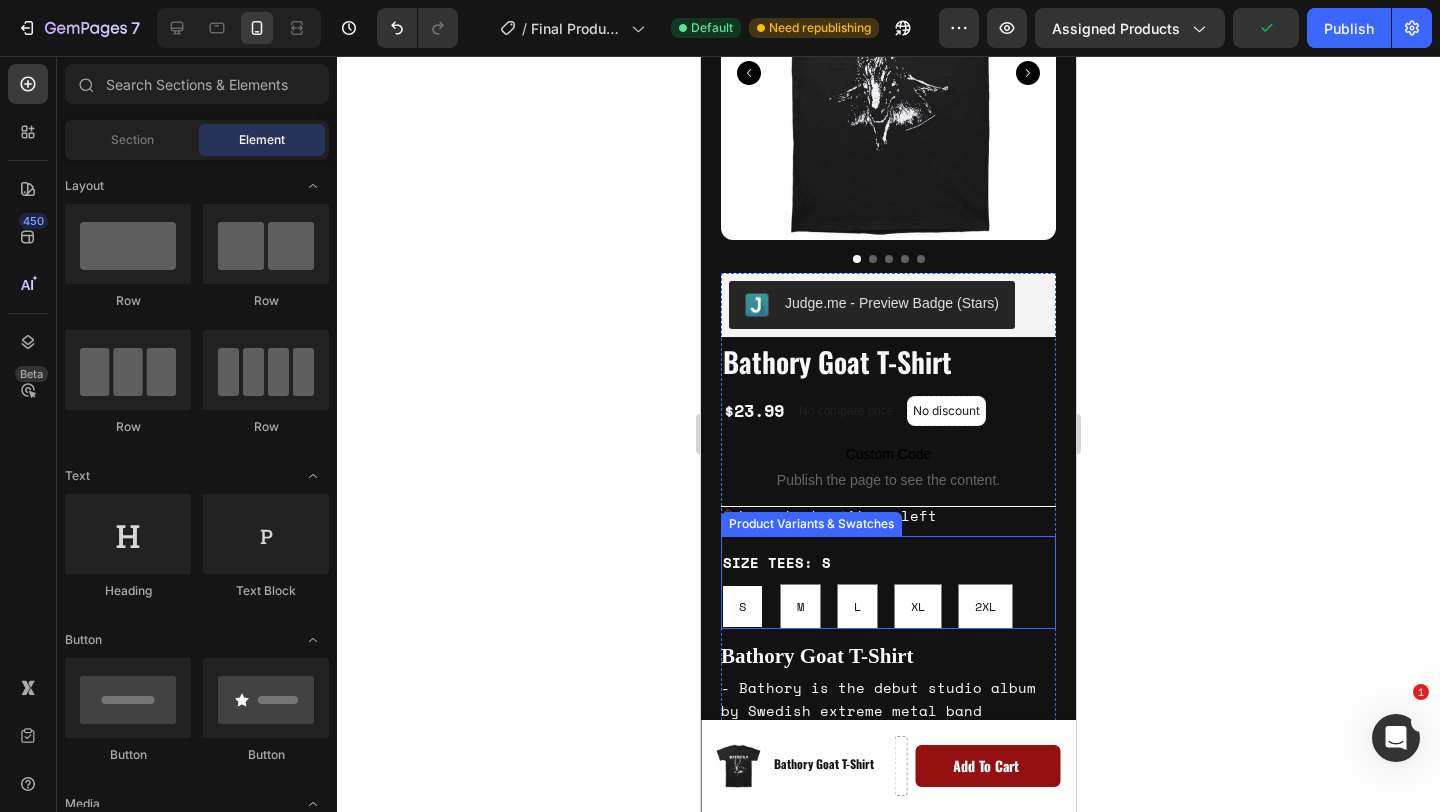 click on "S S S M M M L L L XL XL XL 2XL 2XL 2XL" at bounding box center [888, 606] 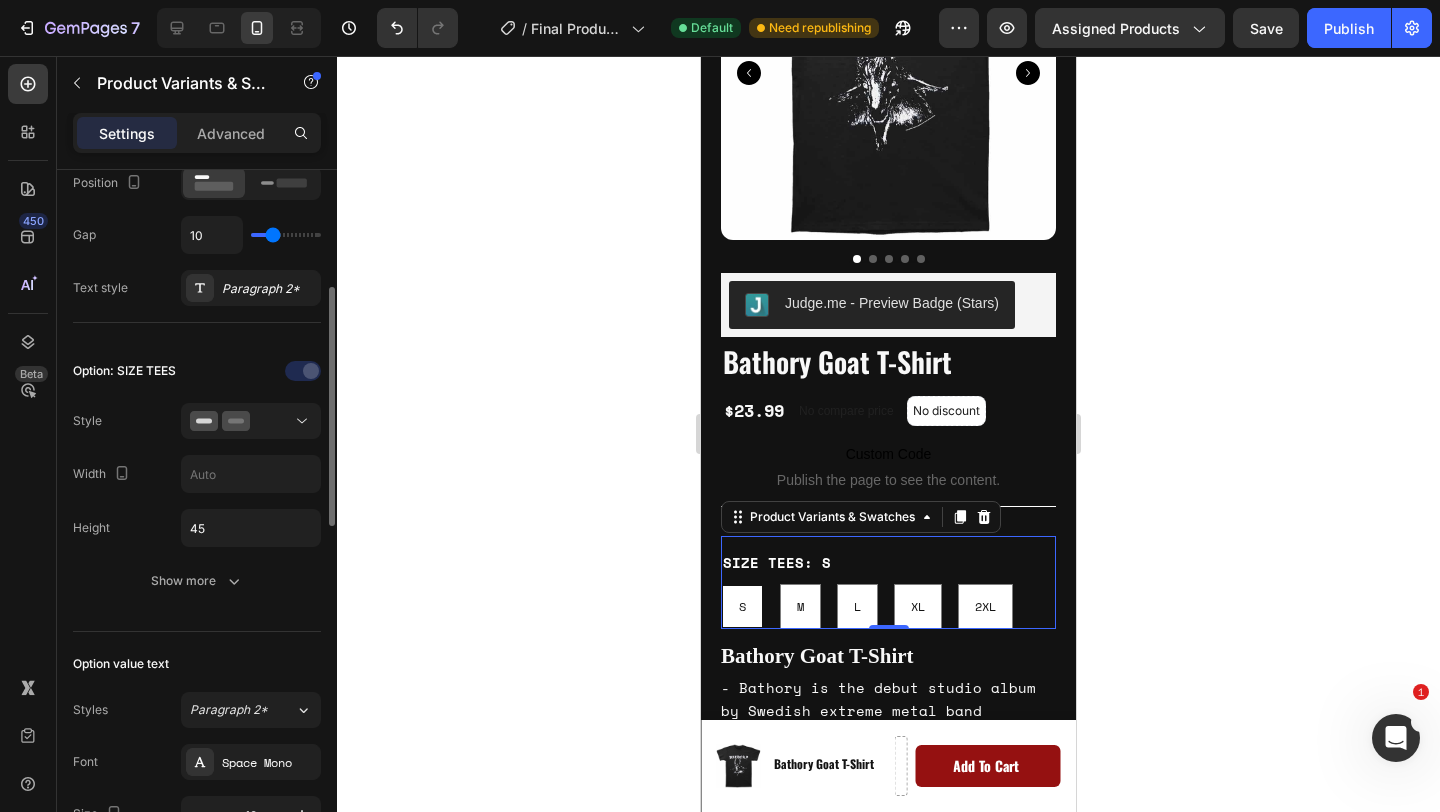scroll, scrollTop: 386, scrollLeft: 0, axis: vertical 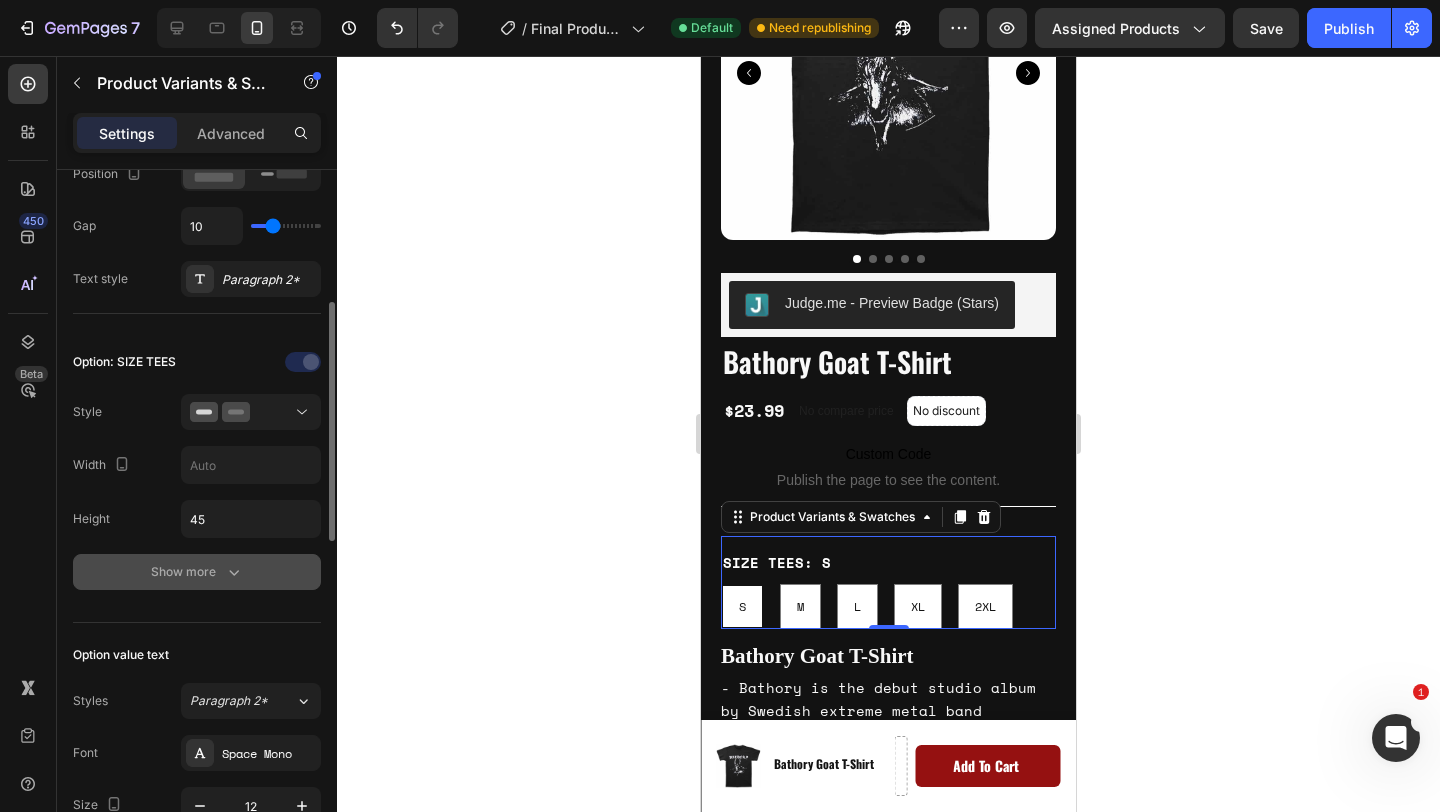 click on "Show more" at bounding box center [197, 572] 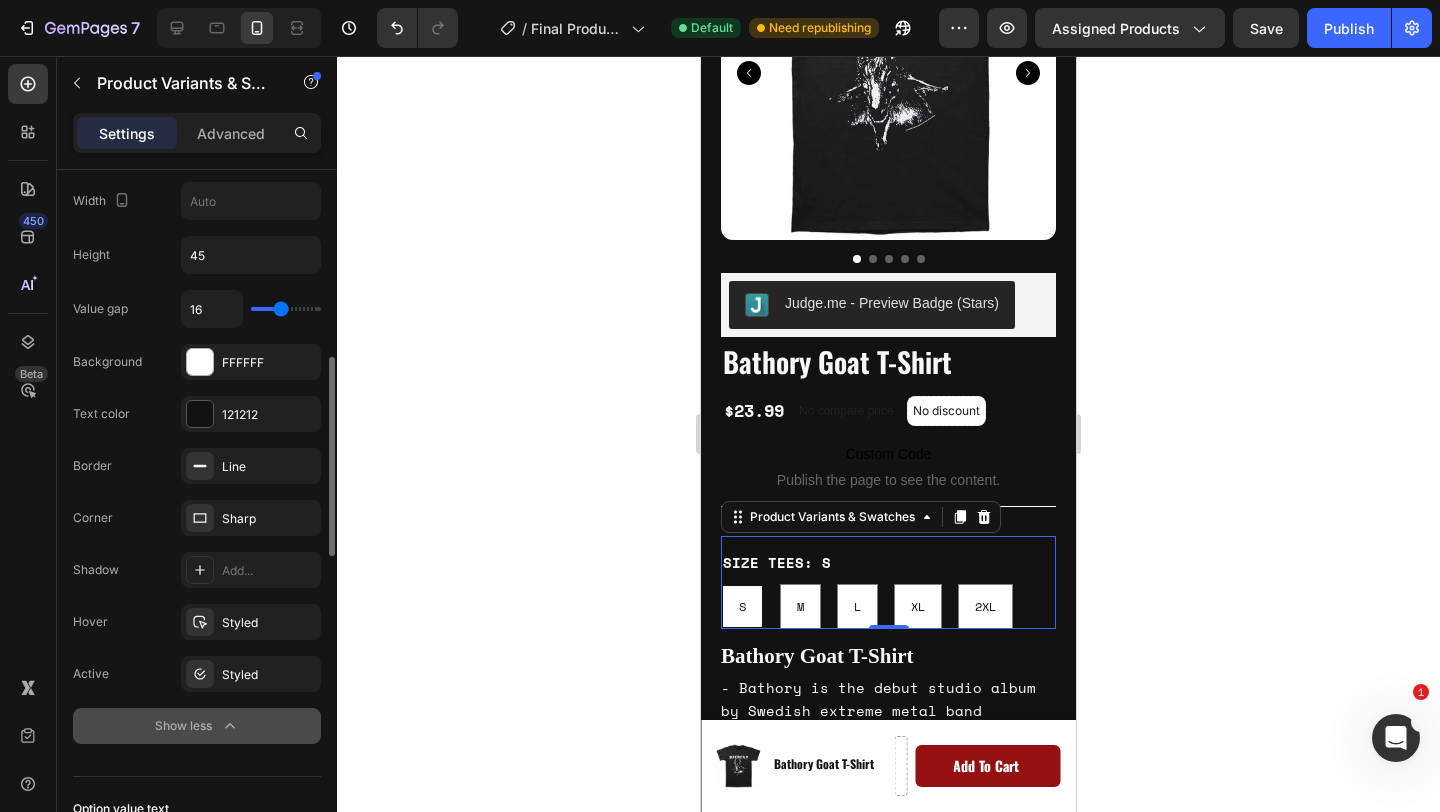 scroll, scrollTop: 652, scrollLeft: 0, axis: vertical 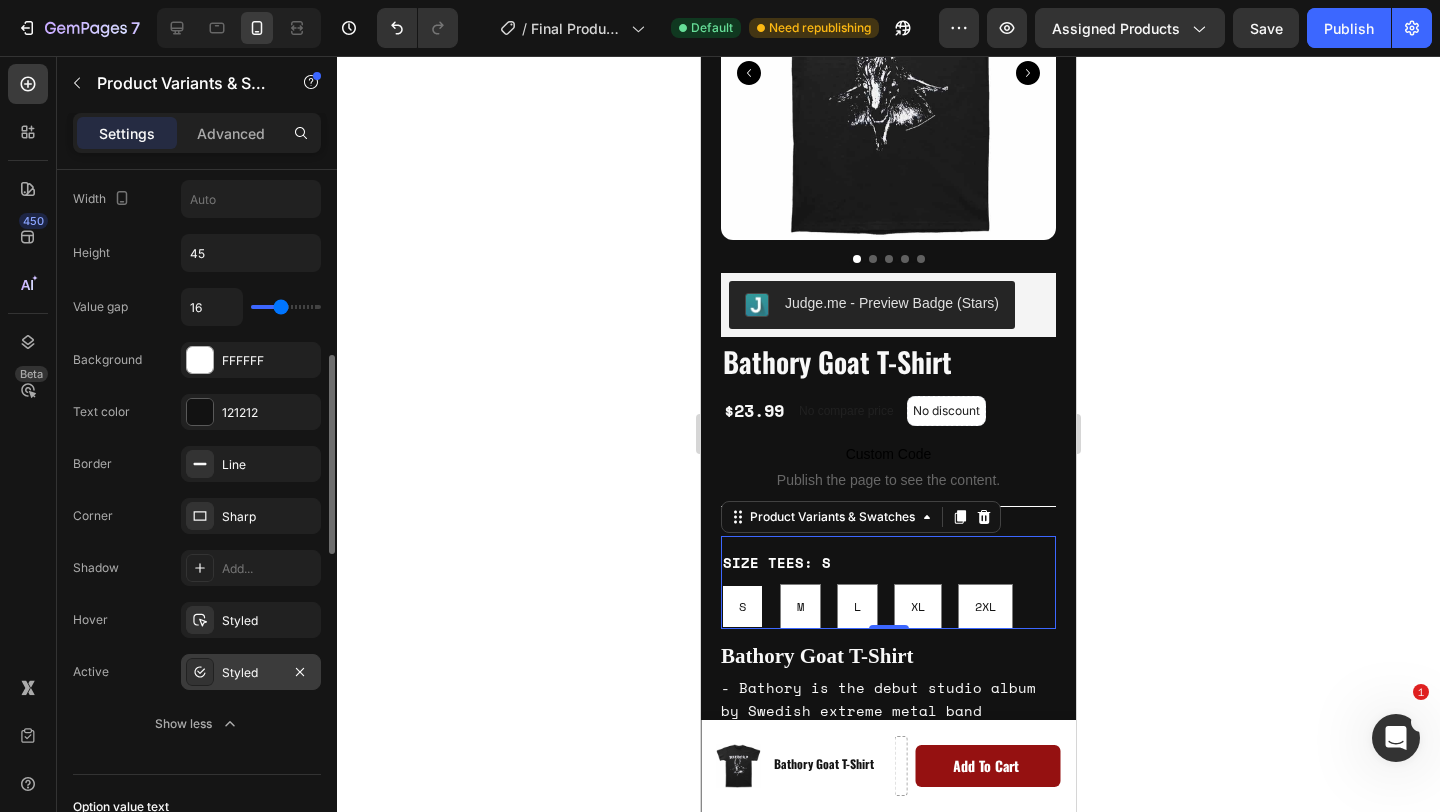 click on "Styled" at bounding box center (251, 673) 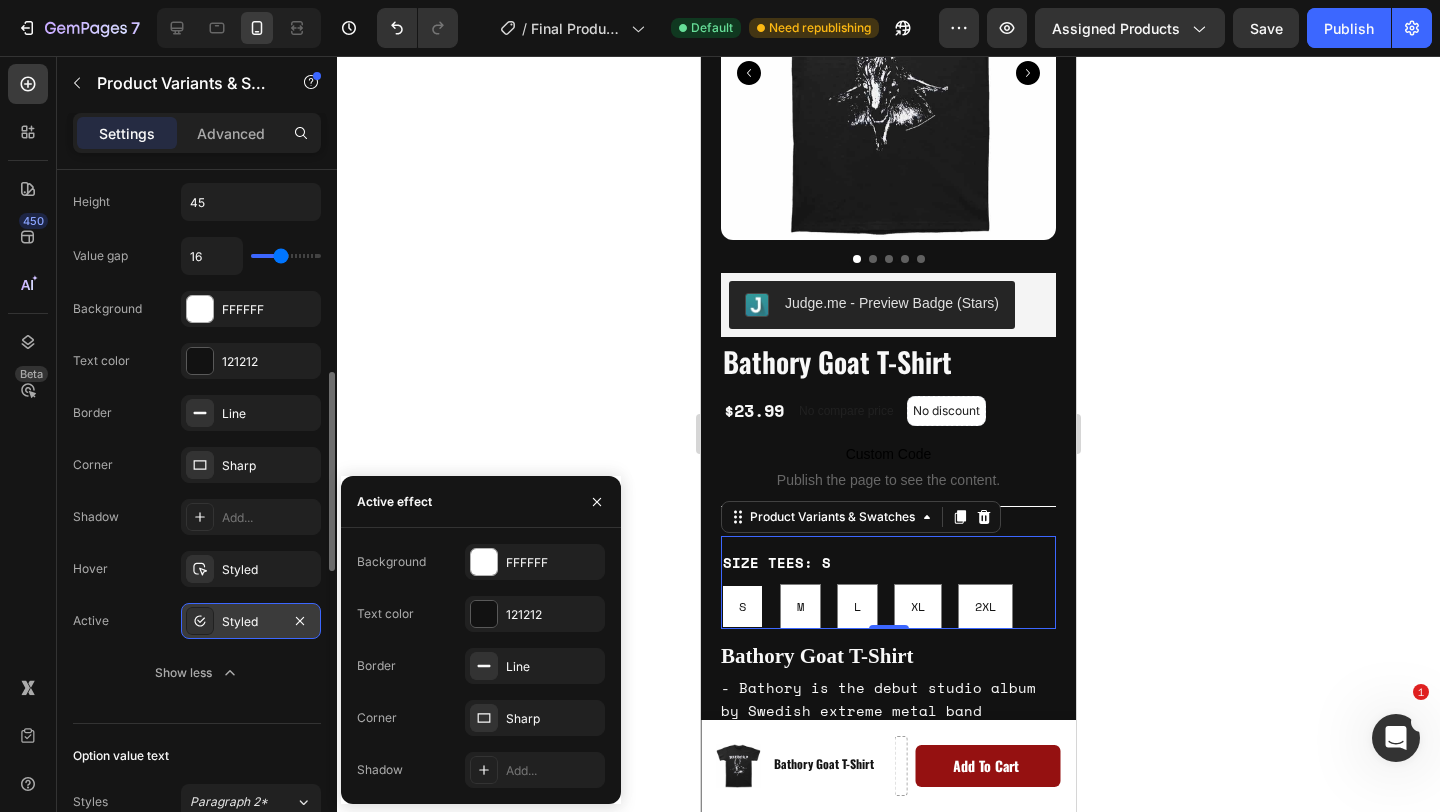 scroll, scrollTop: 706, scrollLeft: 0, axis: vertical 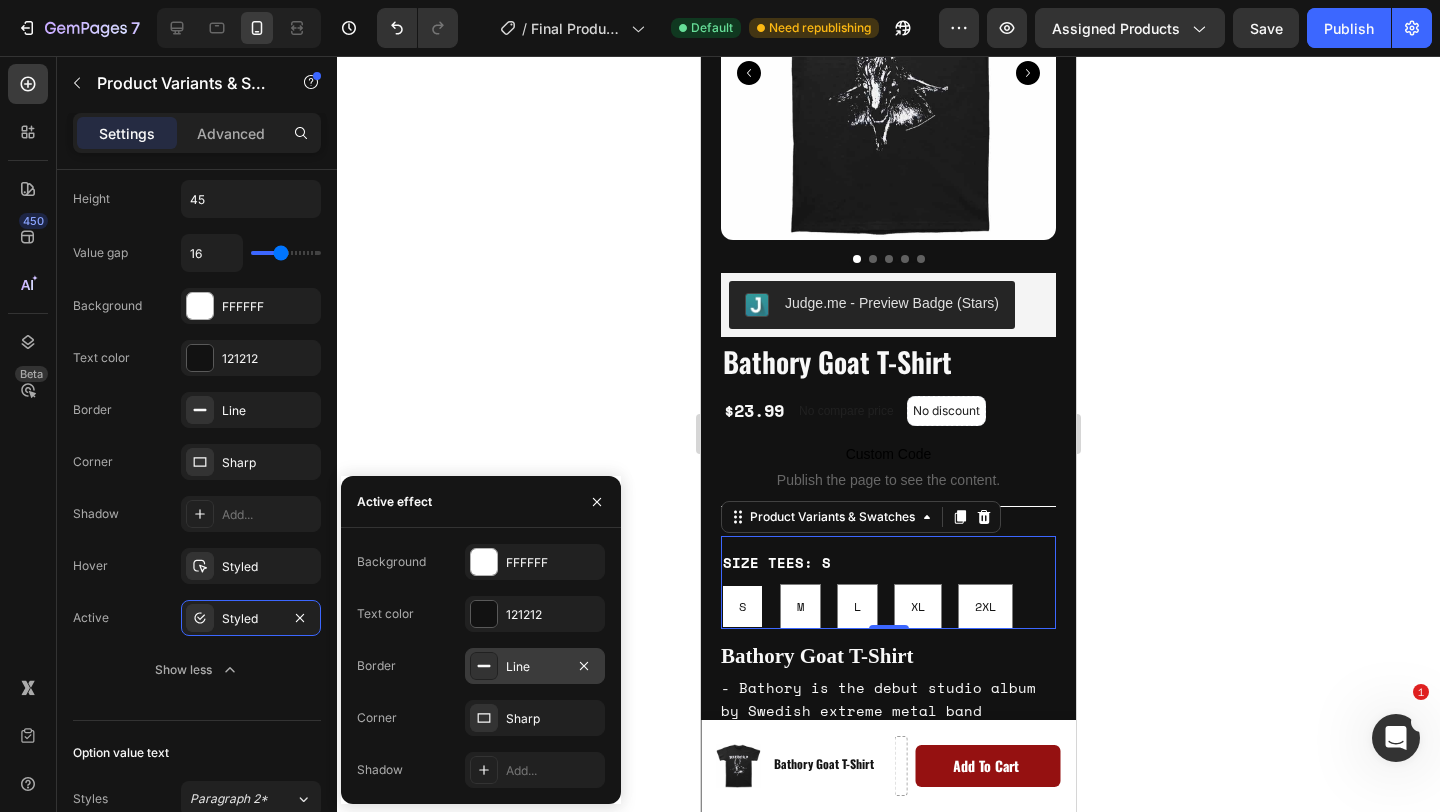 click on "Line" at bounding box center (535, 667) 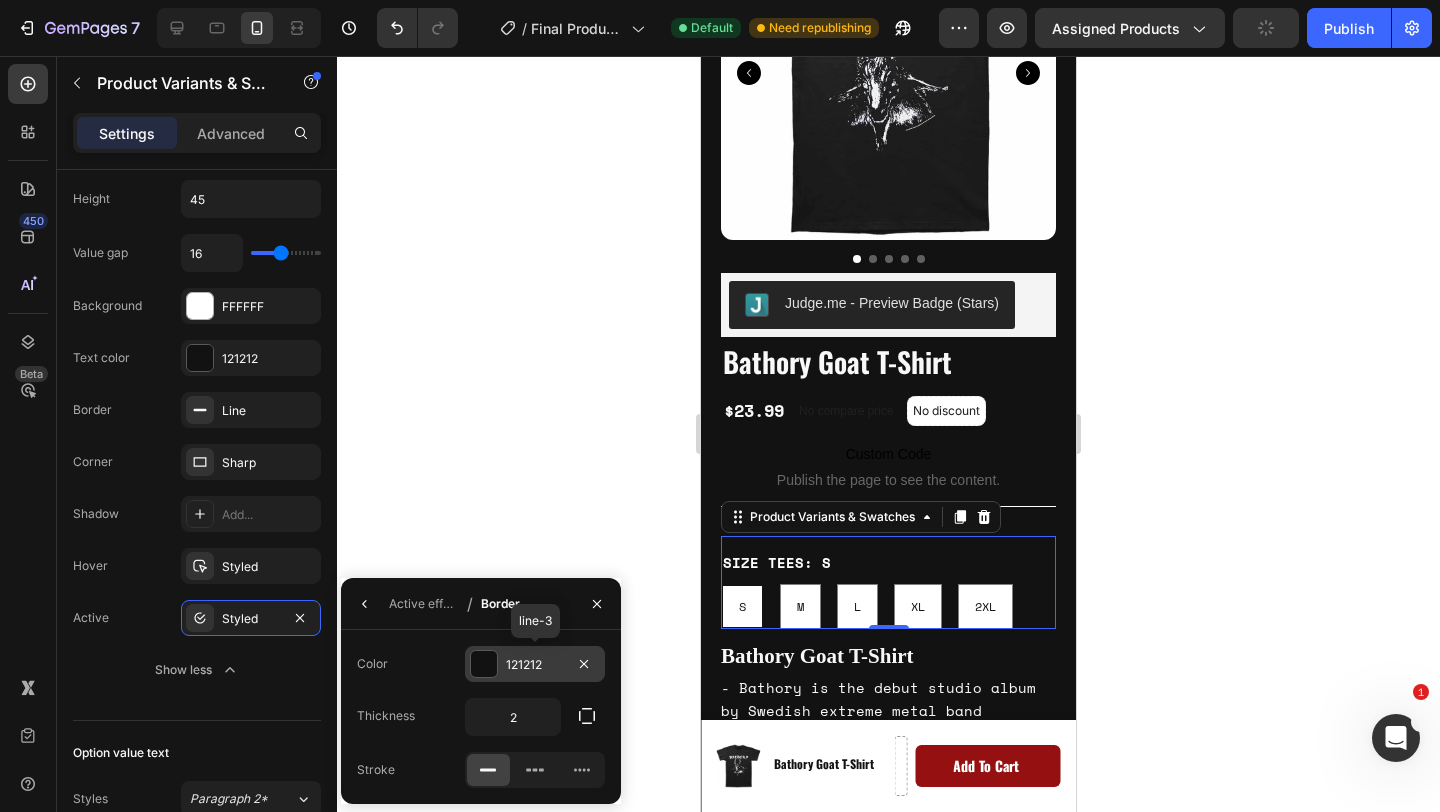 click at bounding box center (484, 664) 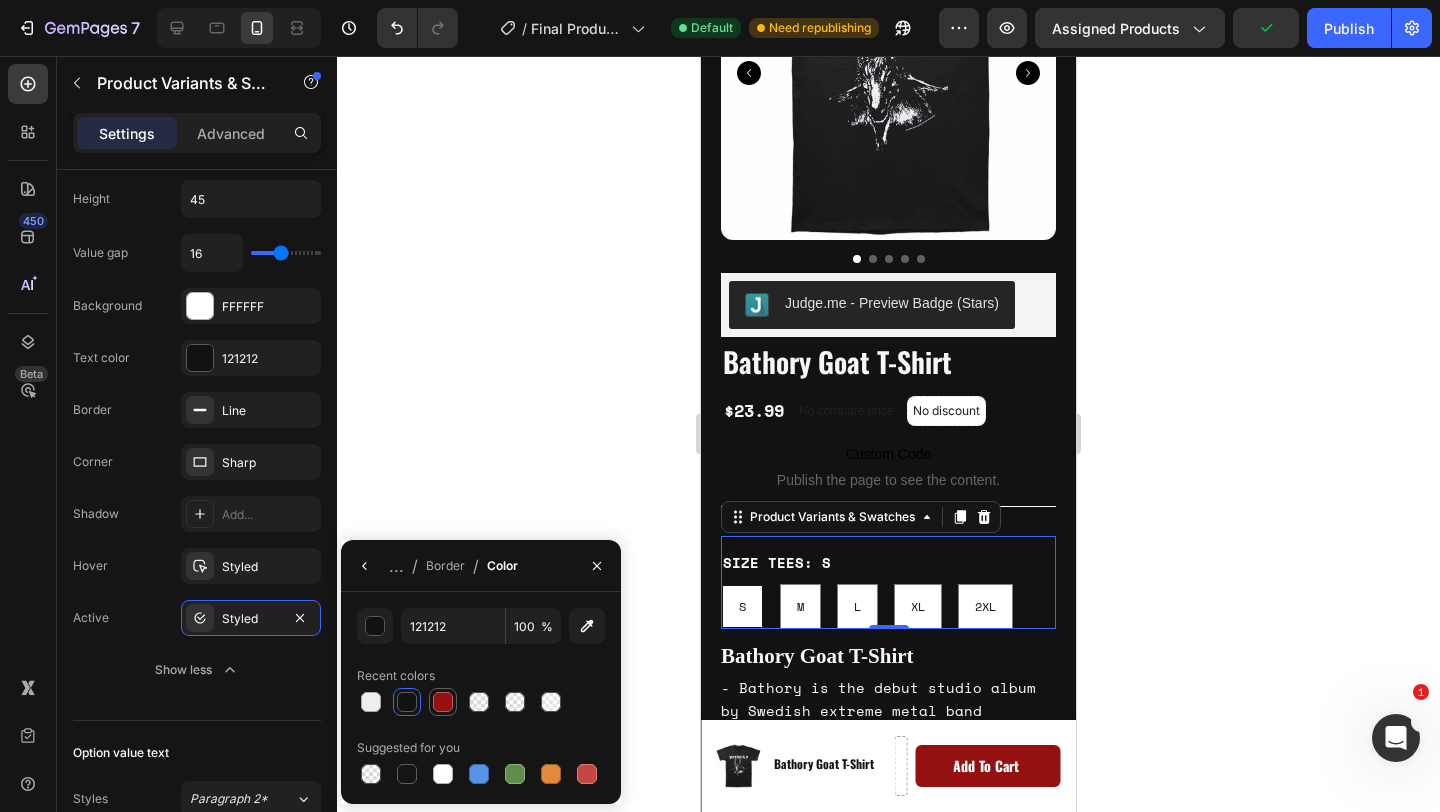 click at bounding box center [443, 702] 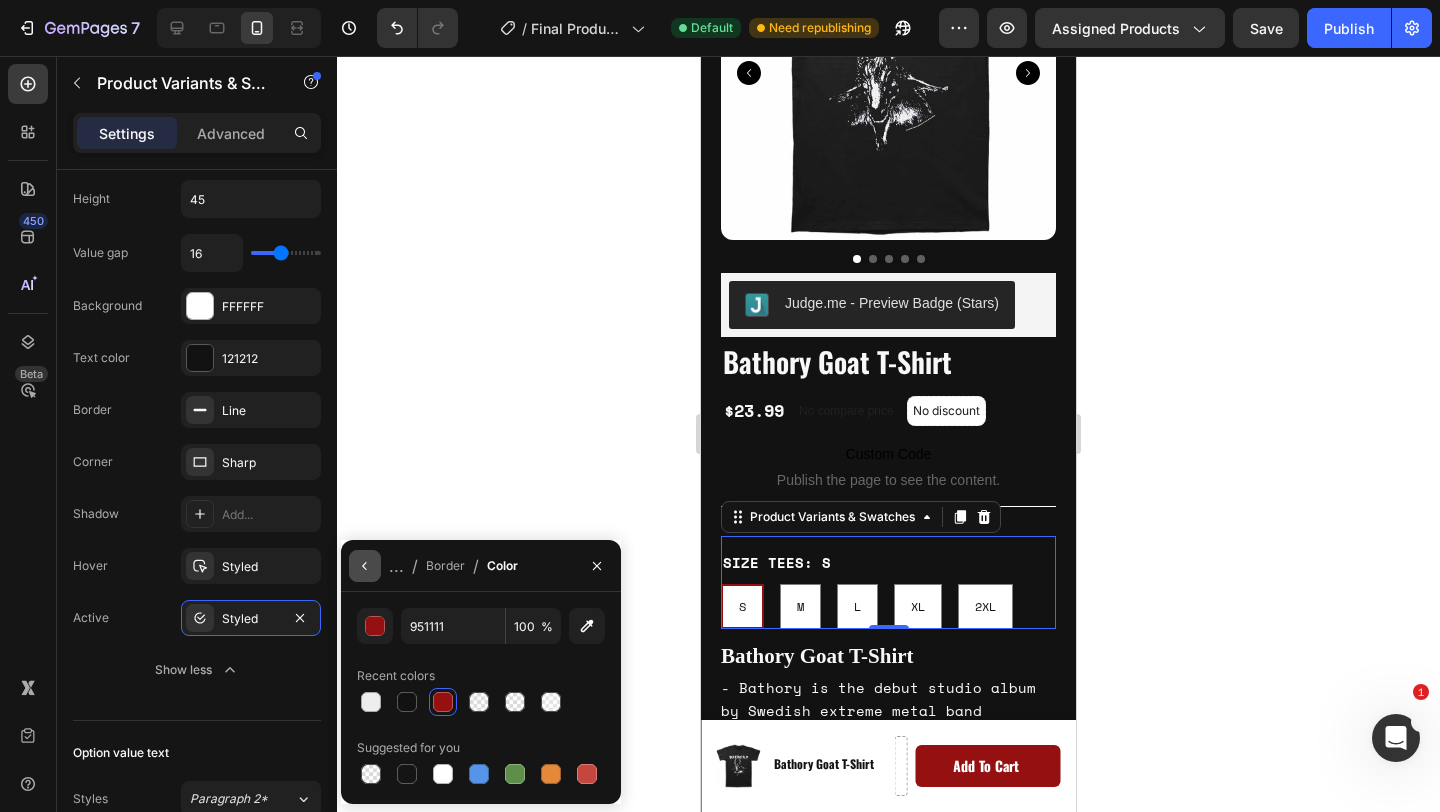 click 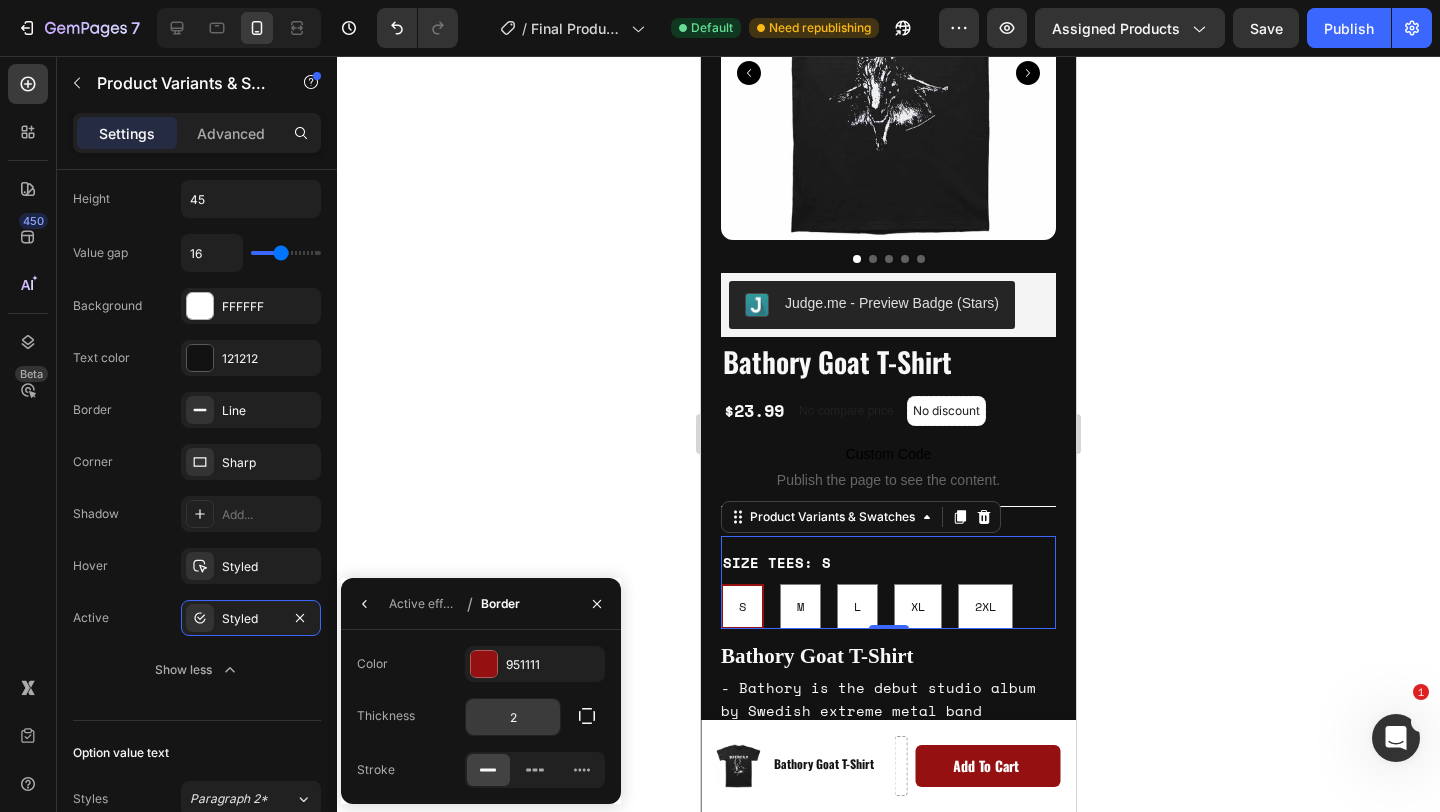 click on "2" at bounding box center [513, 717] 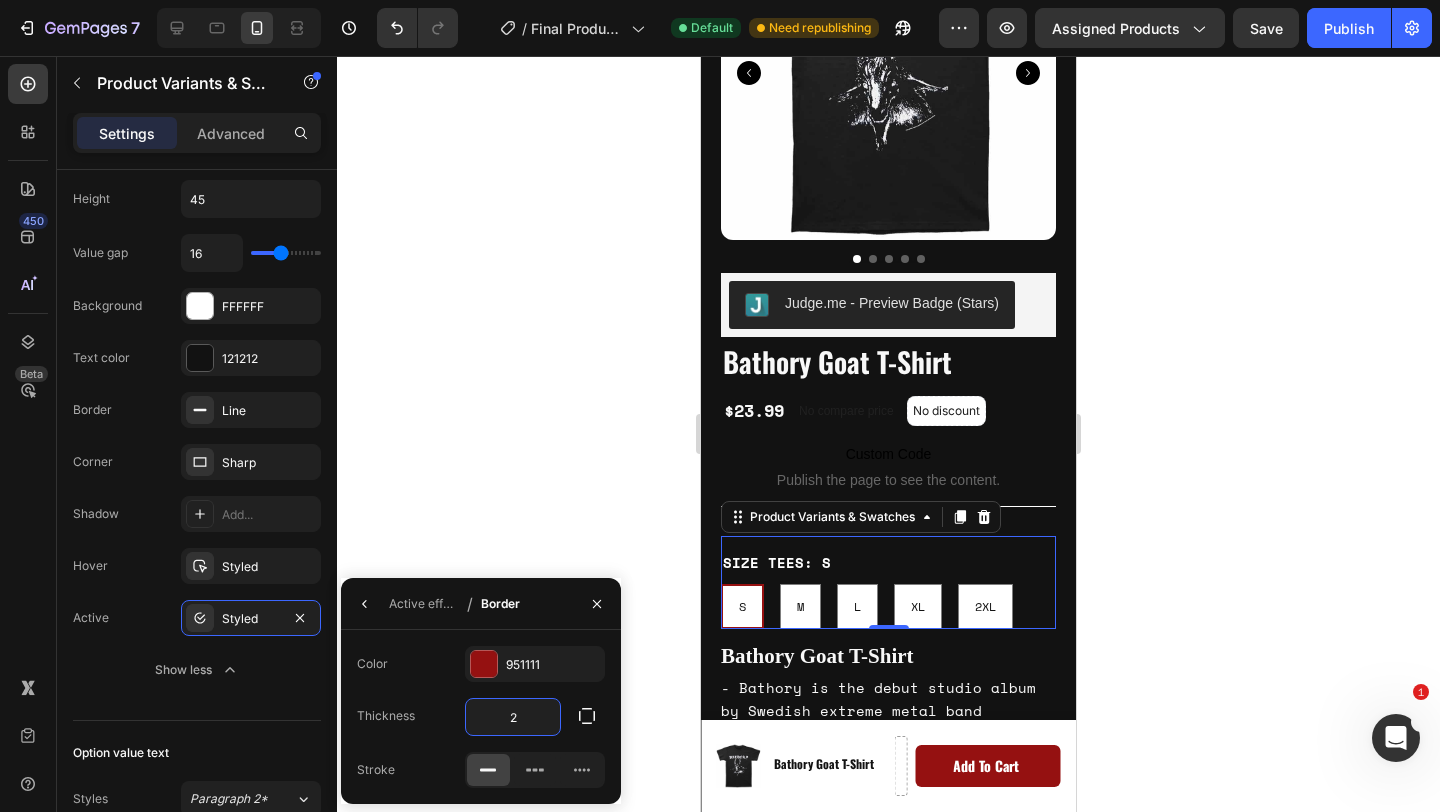 click on "2" at bounding box center (513, 717) 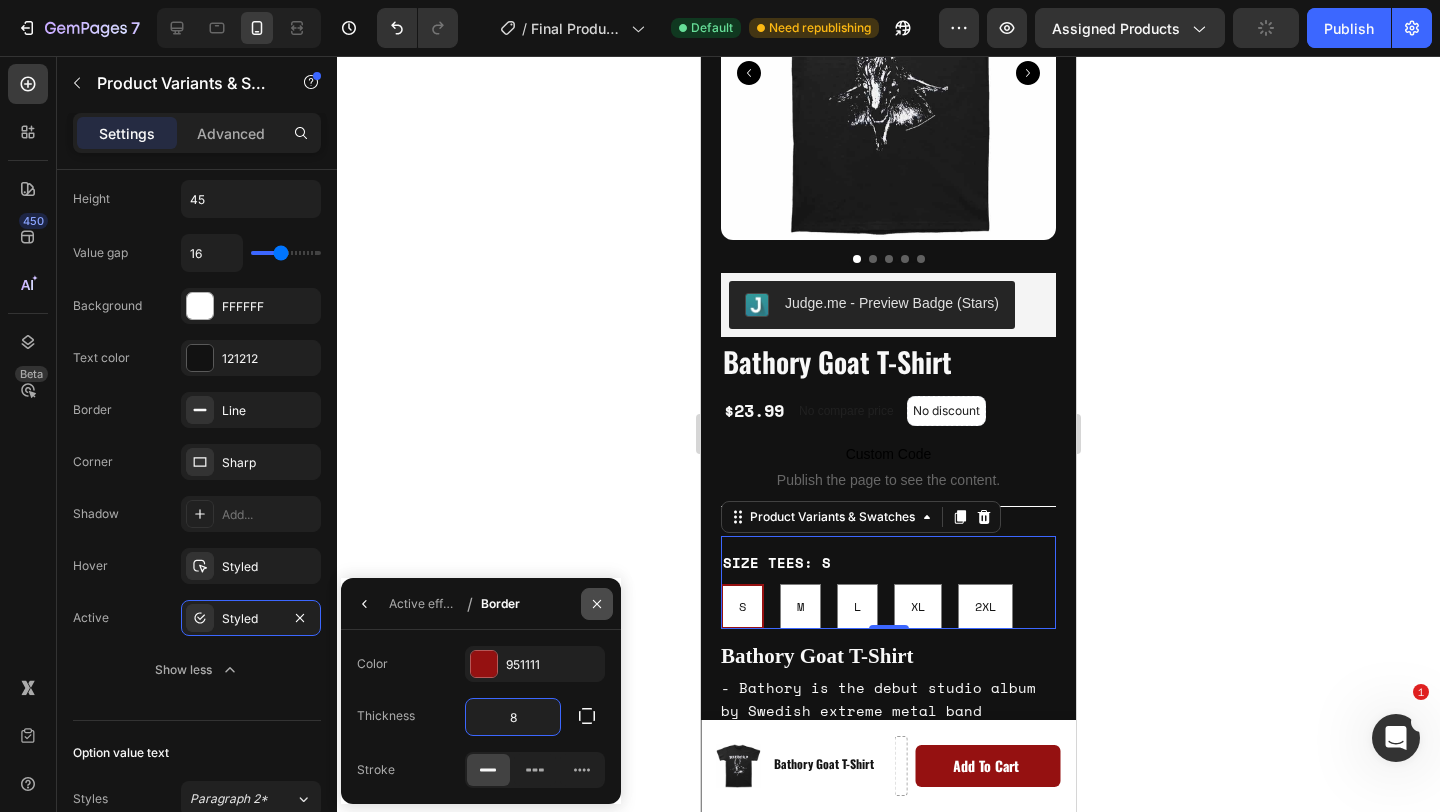 click 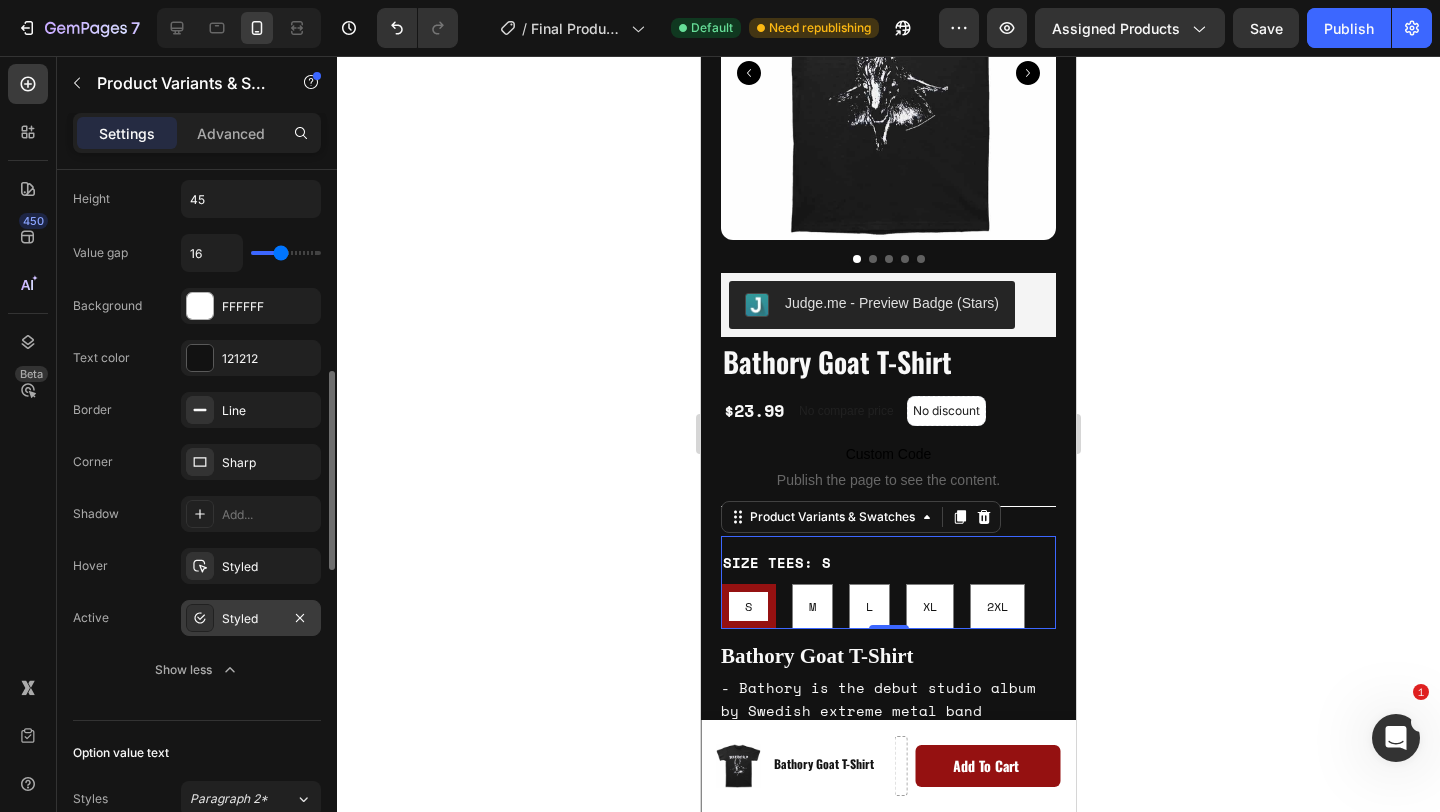 click on "Styled" at bounding box center (251, 619) 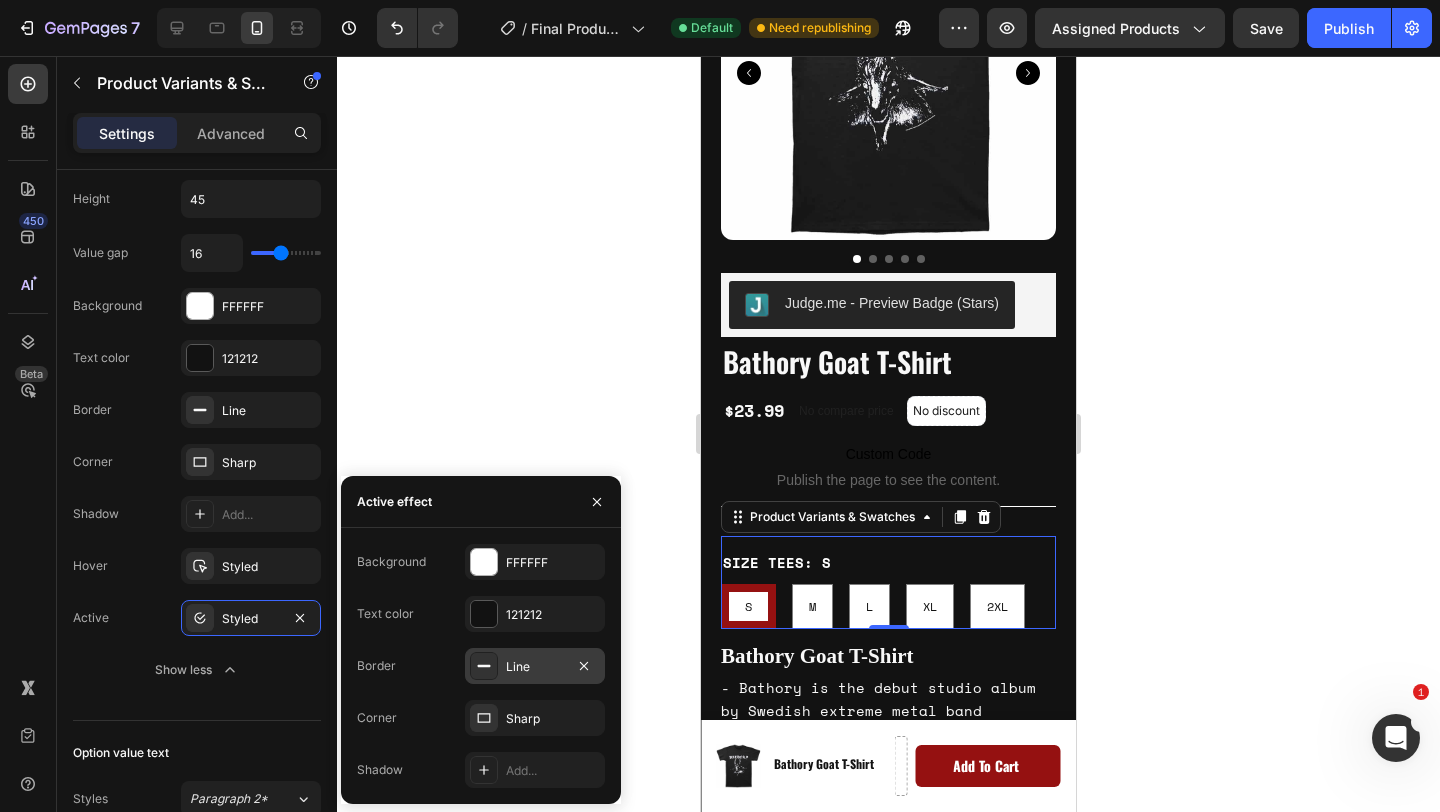 click on "Line" at bounding box center (535, 667) 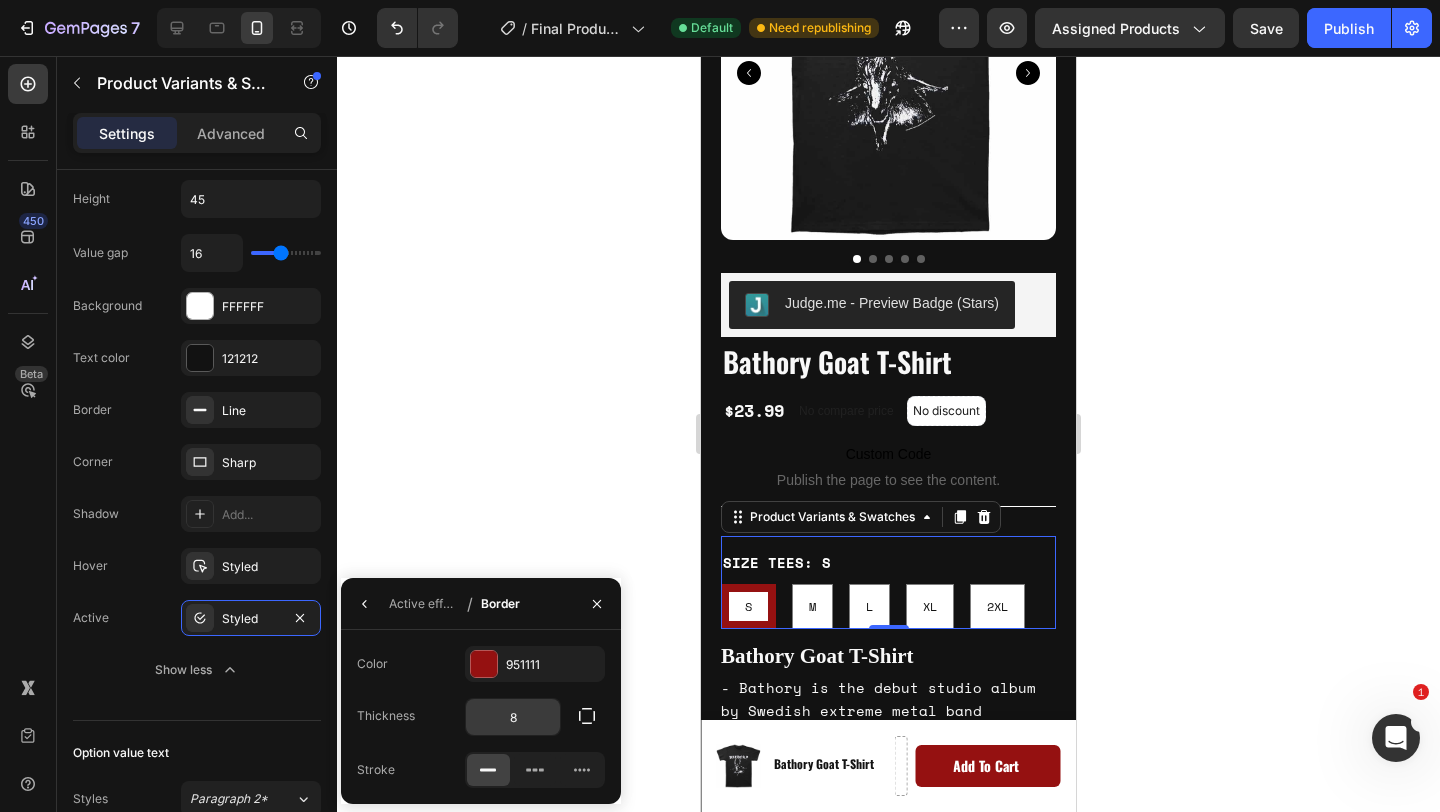 click on "8" at bounding box center [513, 717] 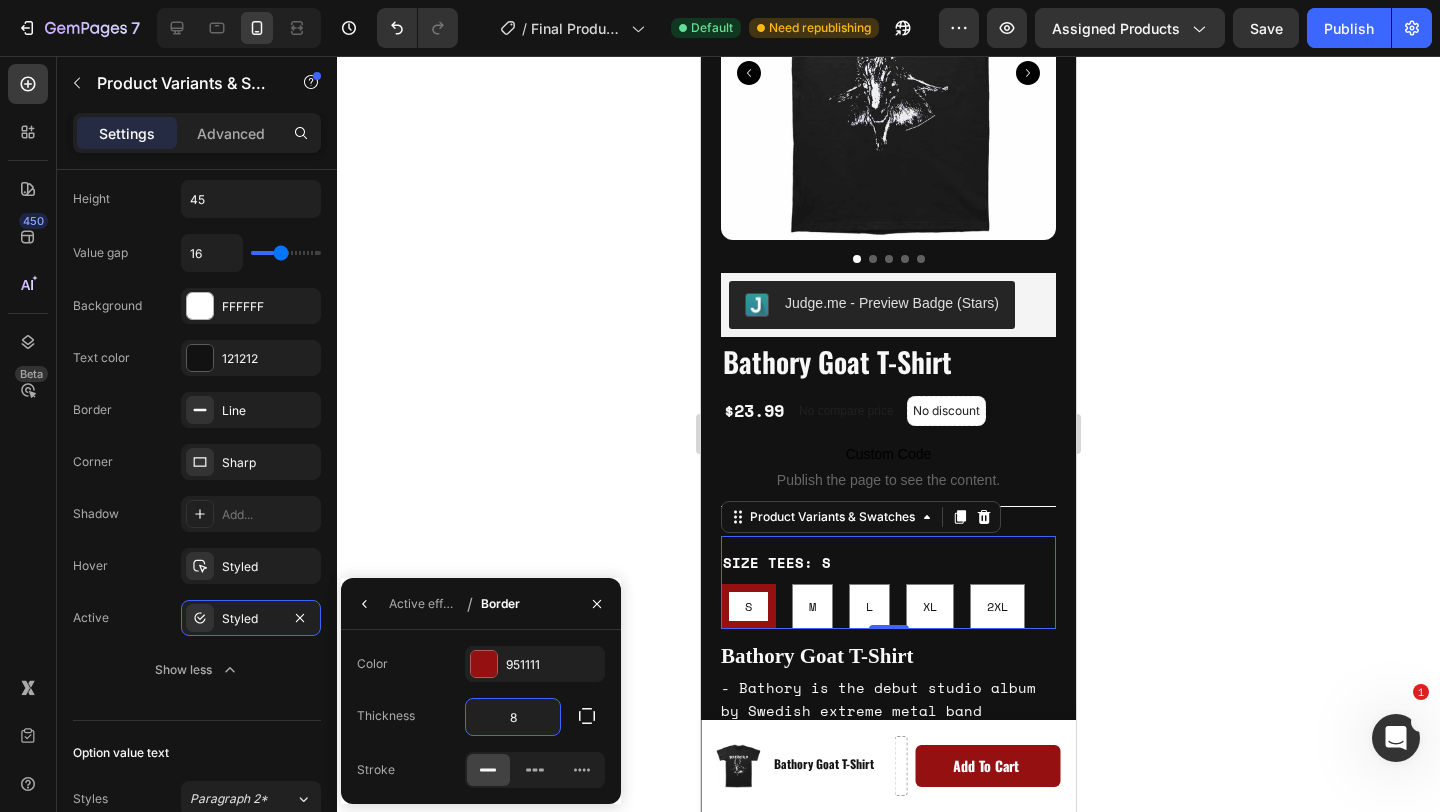 type on "3" 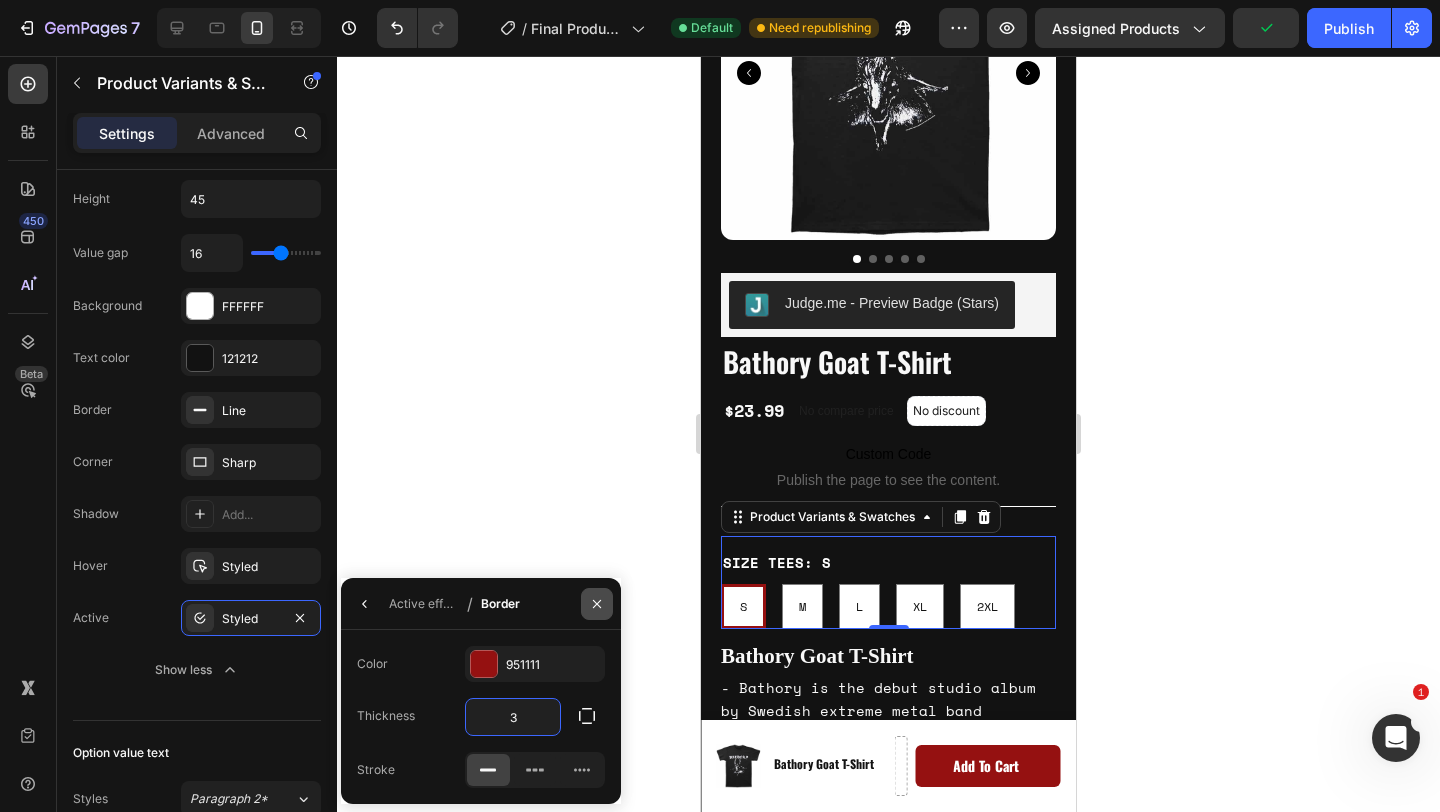 click 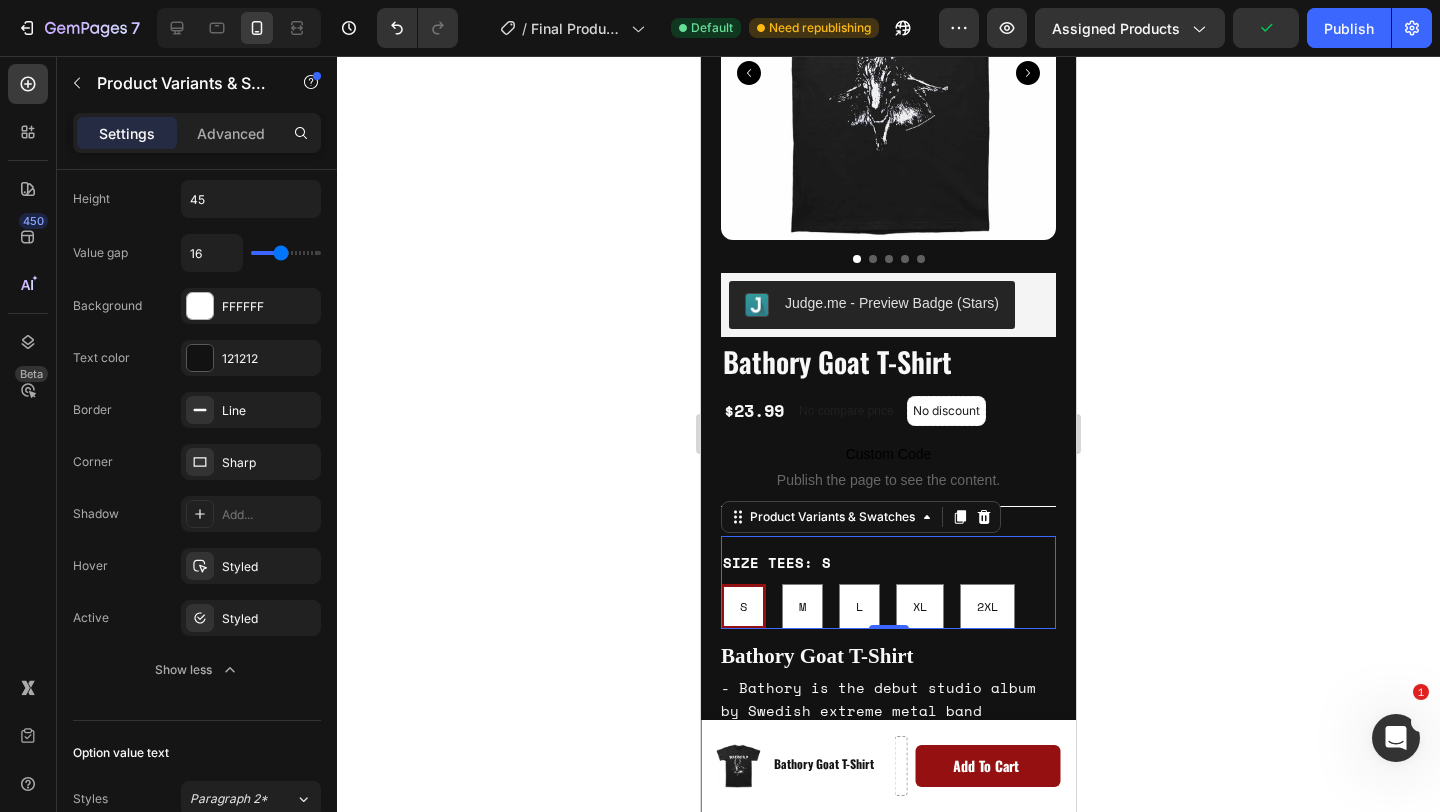 click 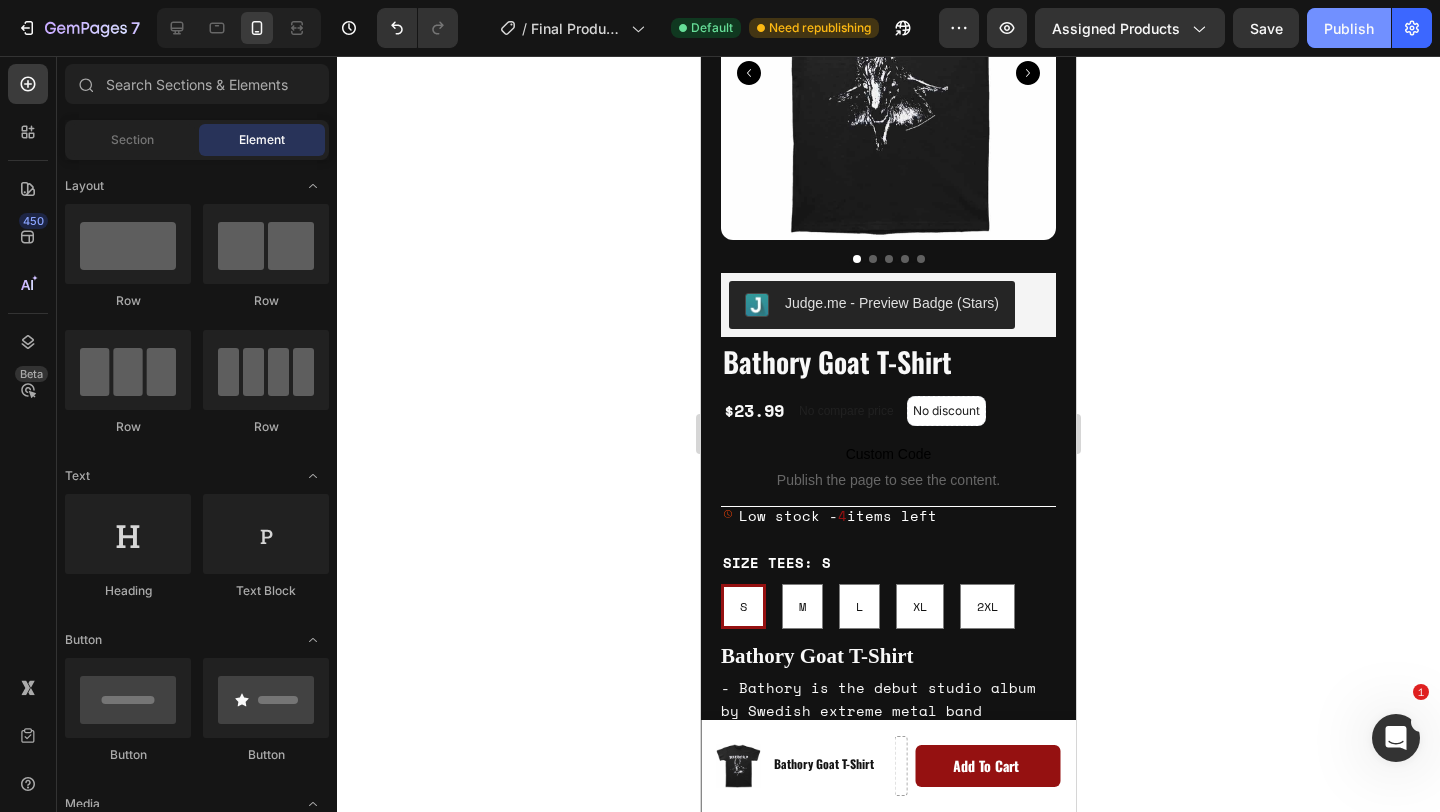click on "Publish" at bounding box center (1349, 28) 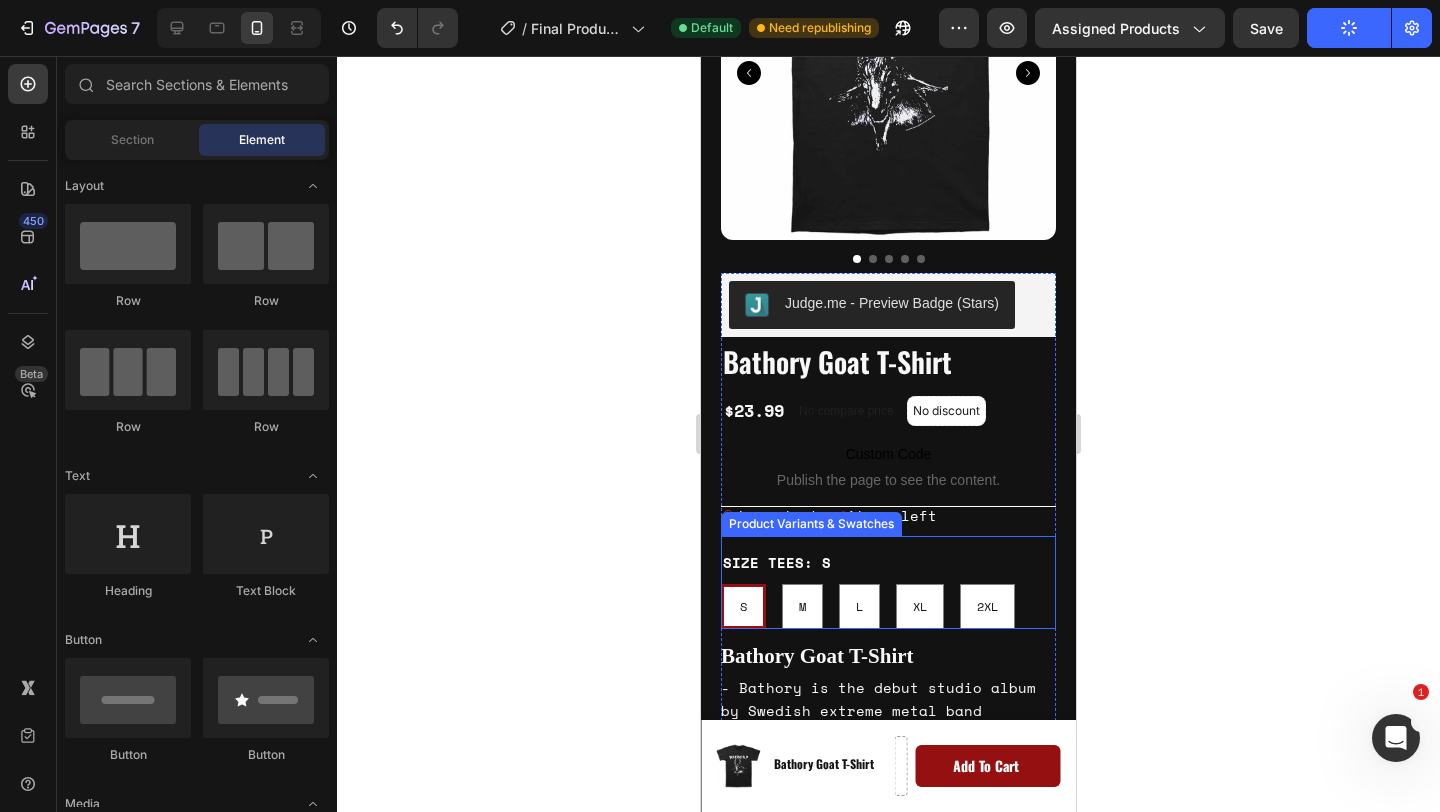 click on "SIZE TEES: S S S S M M M L L L XL XL XL 2XL 2XL 2XL" at bounding box center (888, 590) 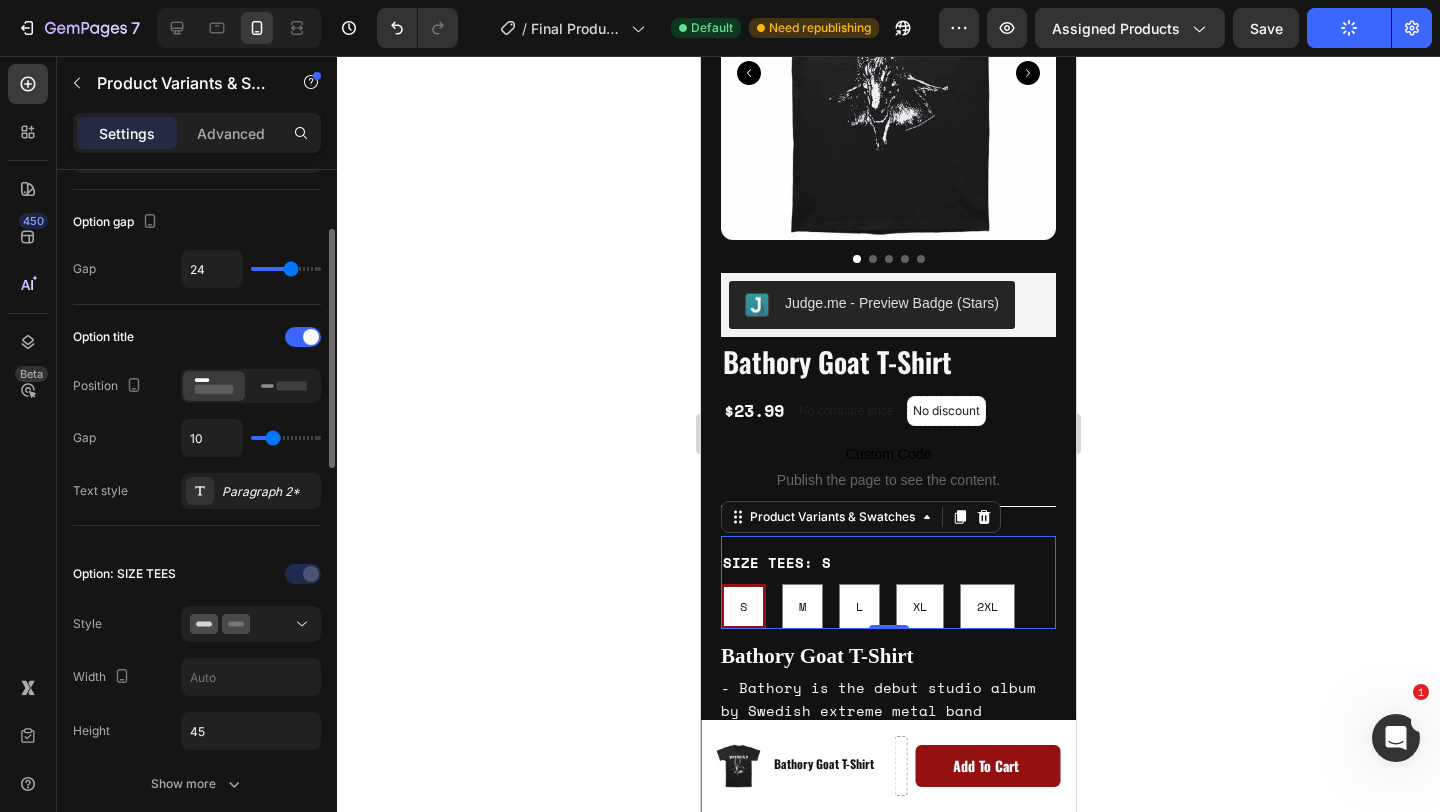 scroll, scrollTop: 202, scrollLeft: 0, axis: vertical 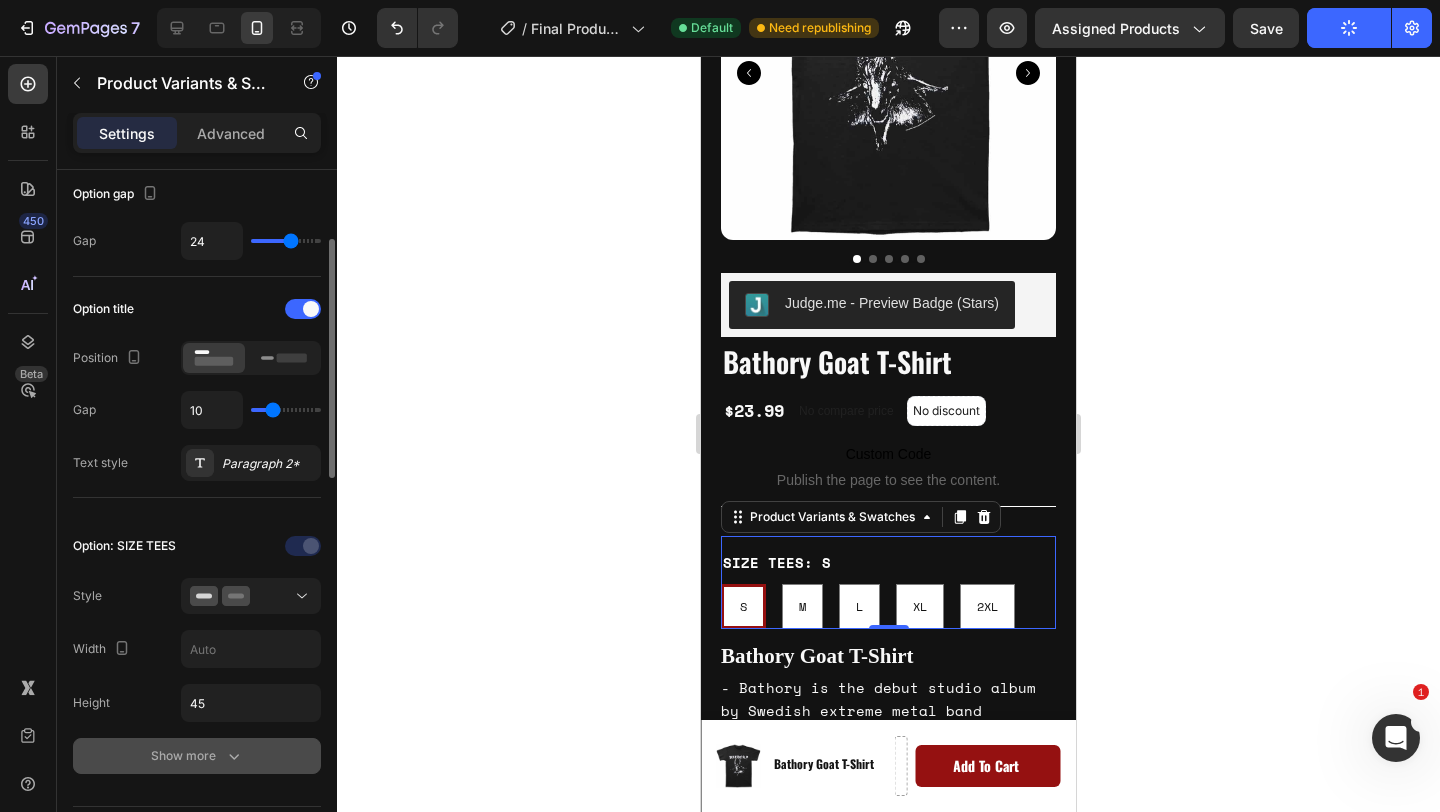 click on "Show more" at bounding box center (197, 756) 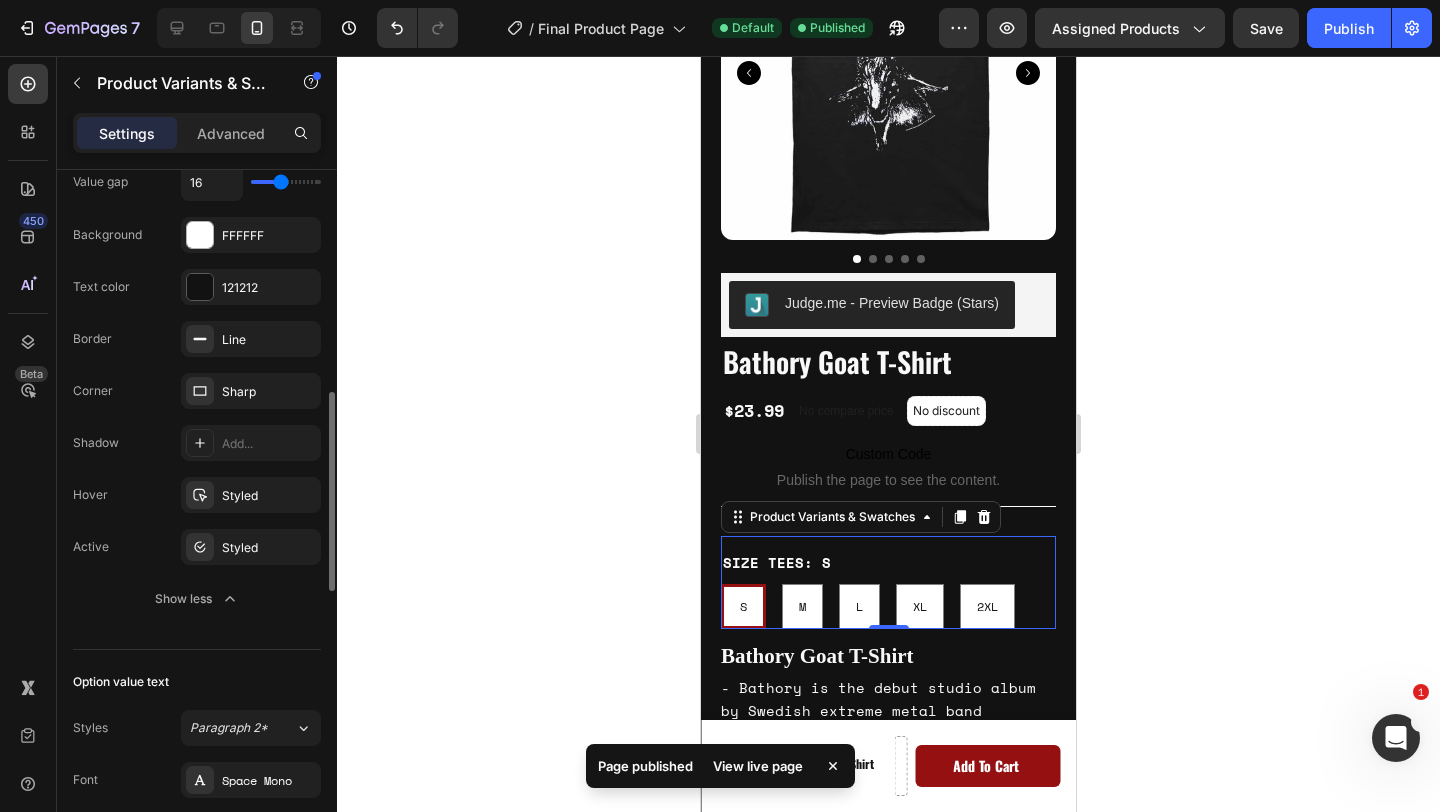 scroll, scrollTop: 778, scrollLeft: 0, axis: vertical 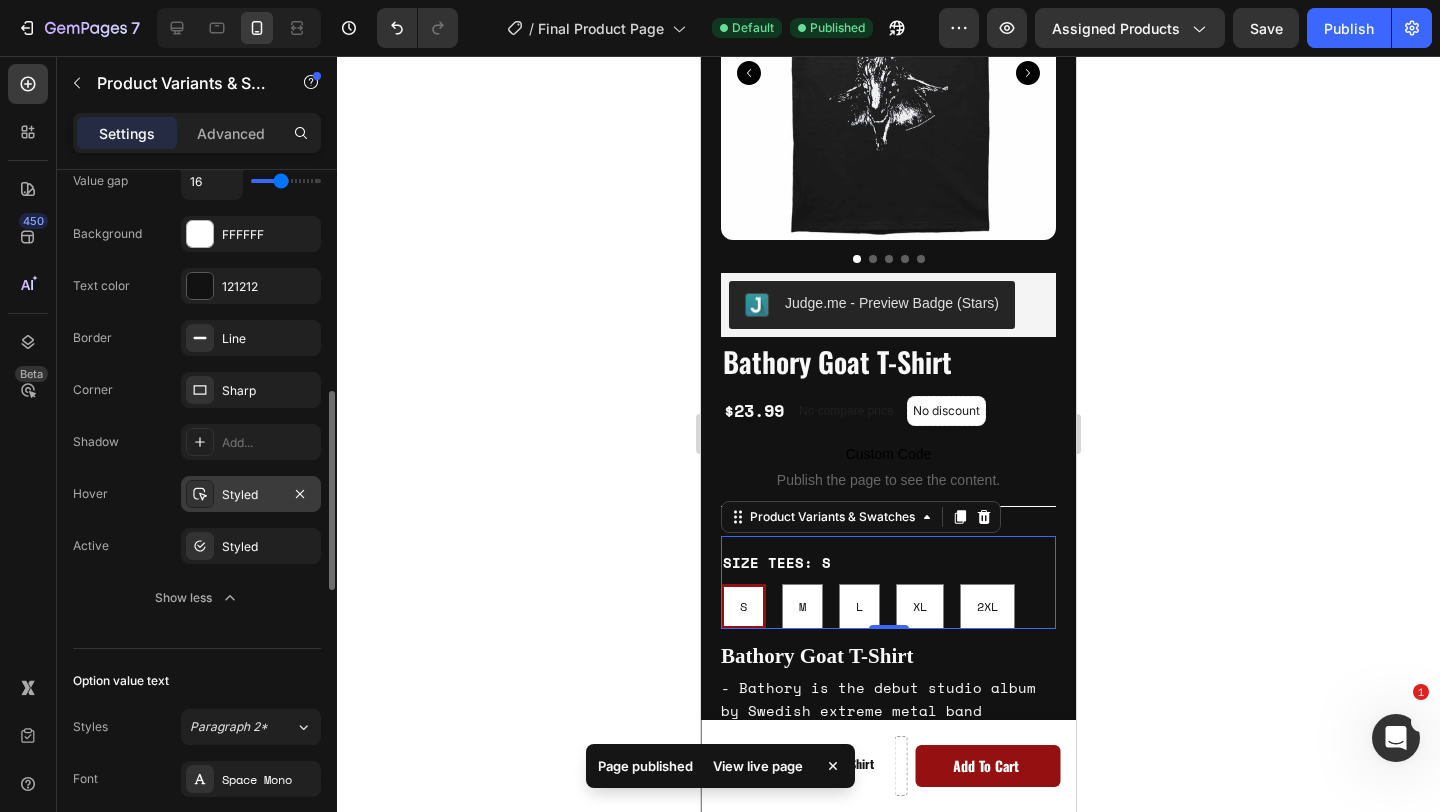click on "Styled" at bounding box center (251, 495) 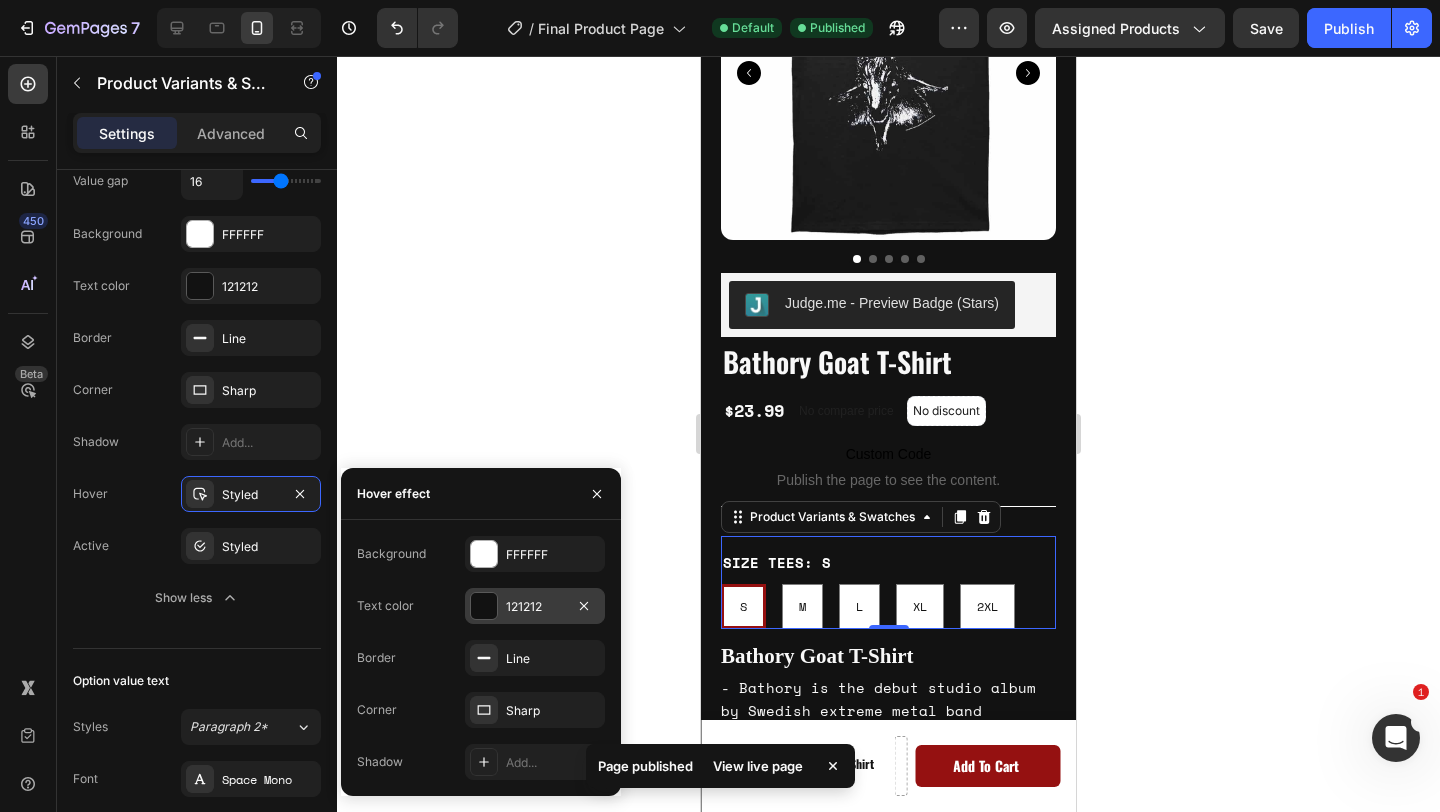 click at bounding box center (484, 606) 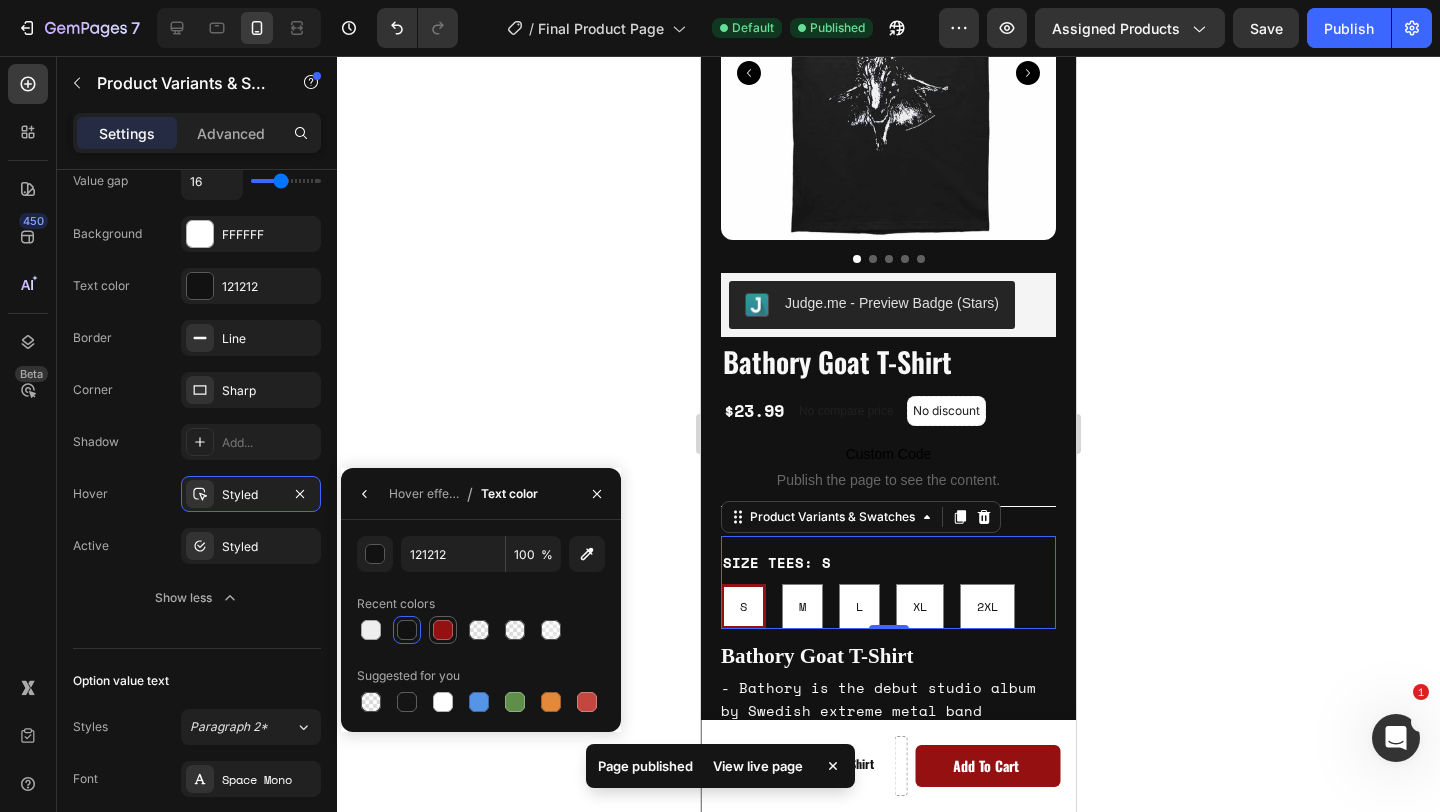 click at bounding box center [443, 630] 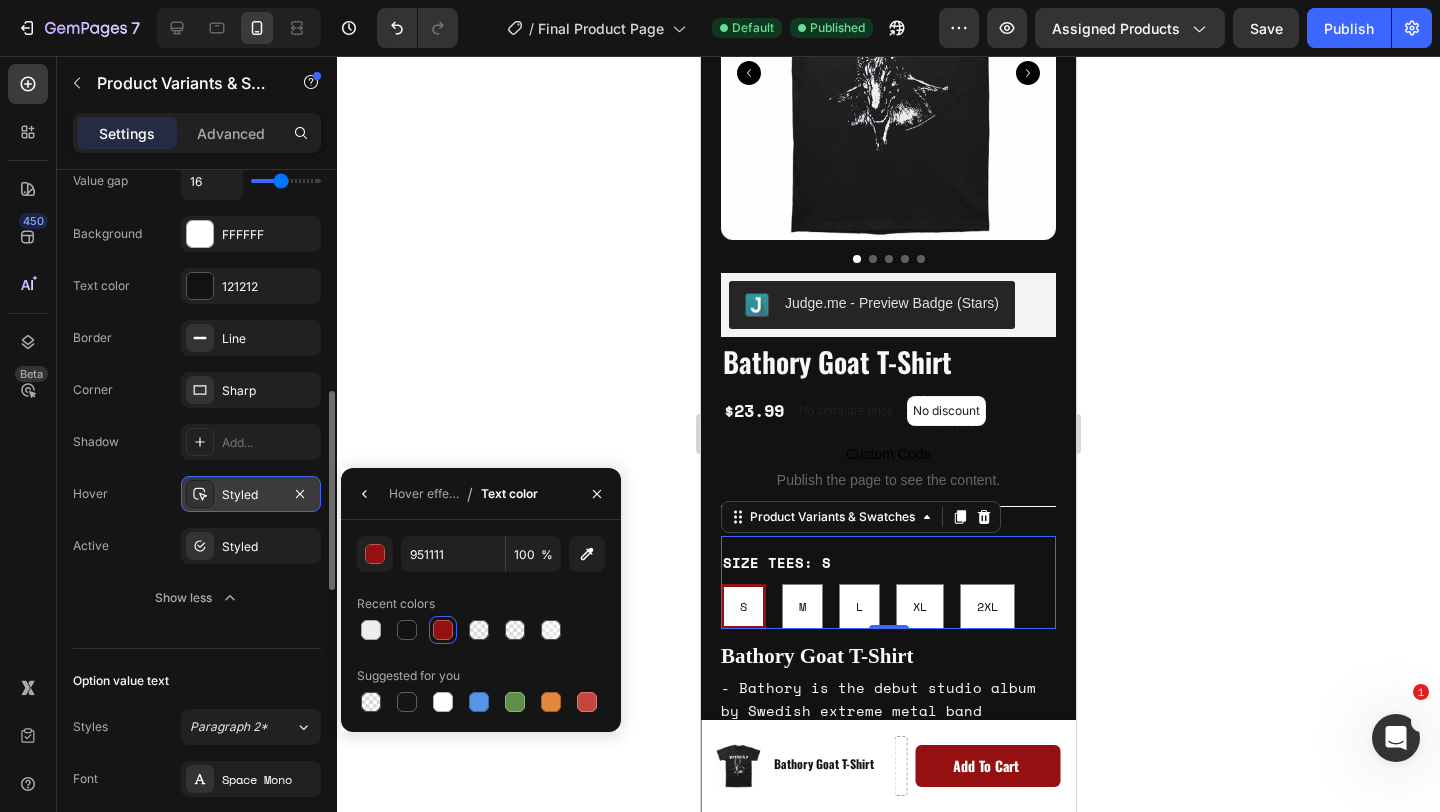 click on "Styled" at bounding box center [251, 495] 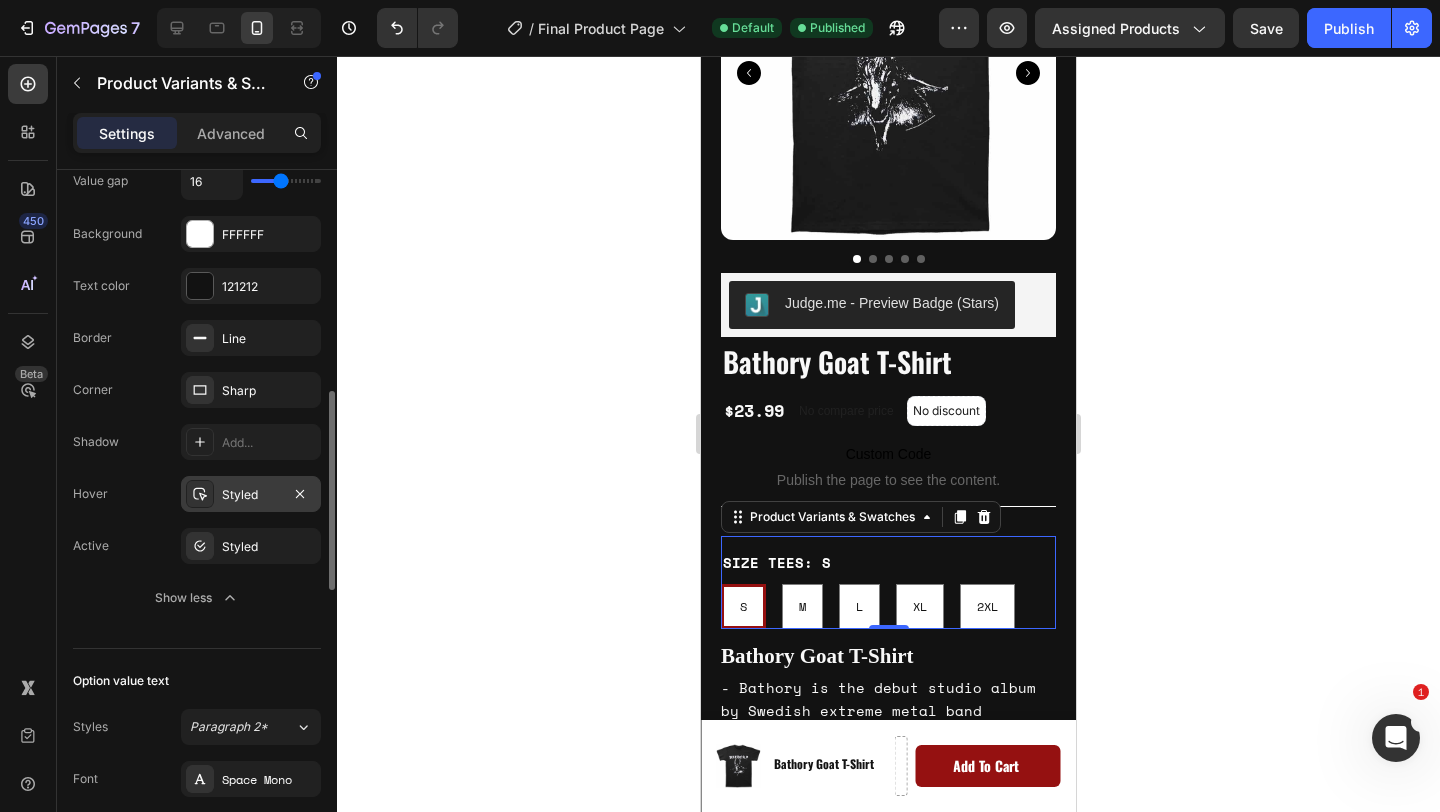 click on "Styled" at bounding box center [251, 495] 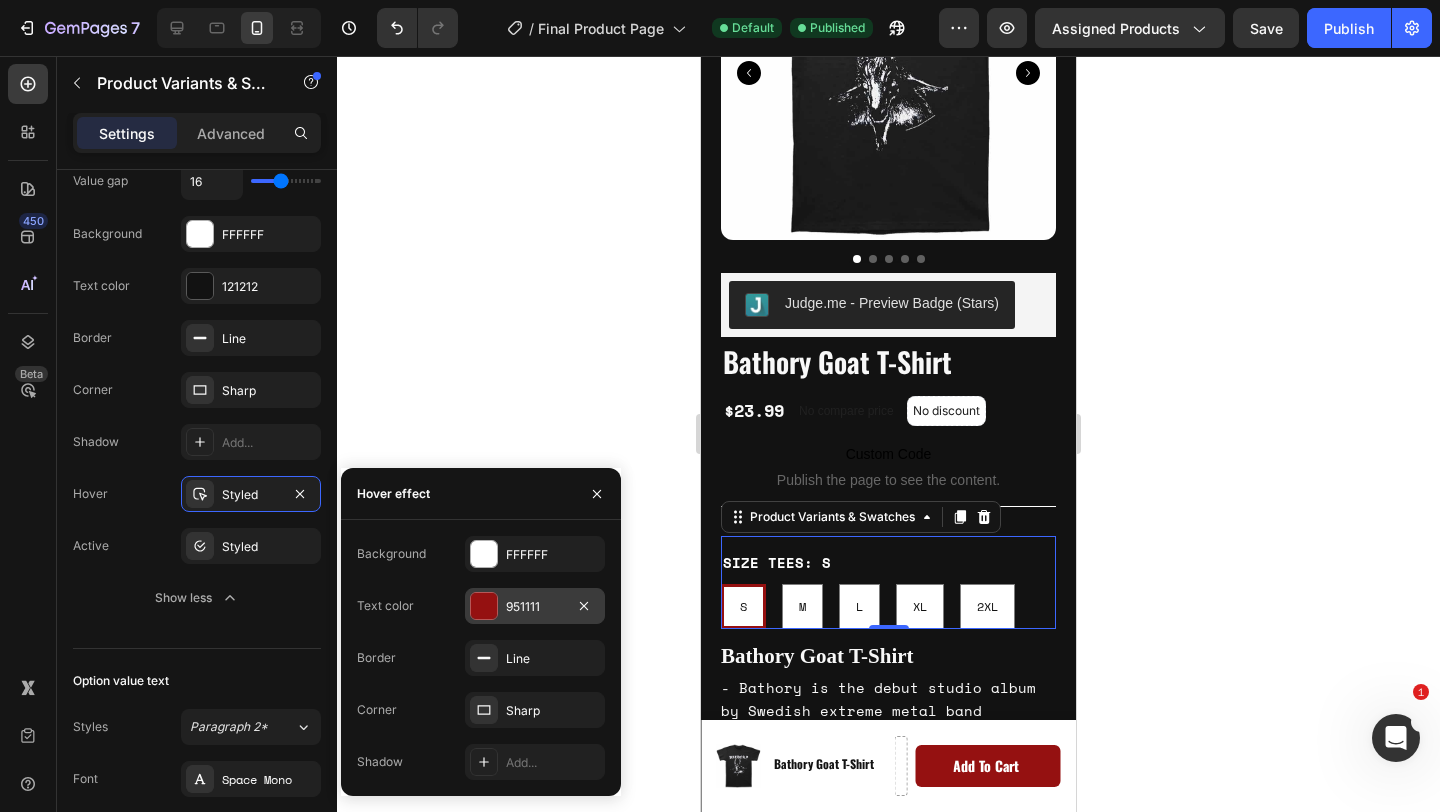 click on "951111" at bounding box center (535, 607) 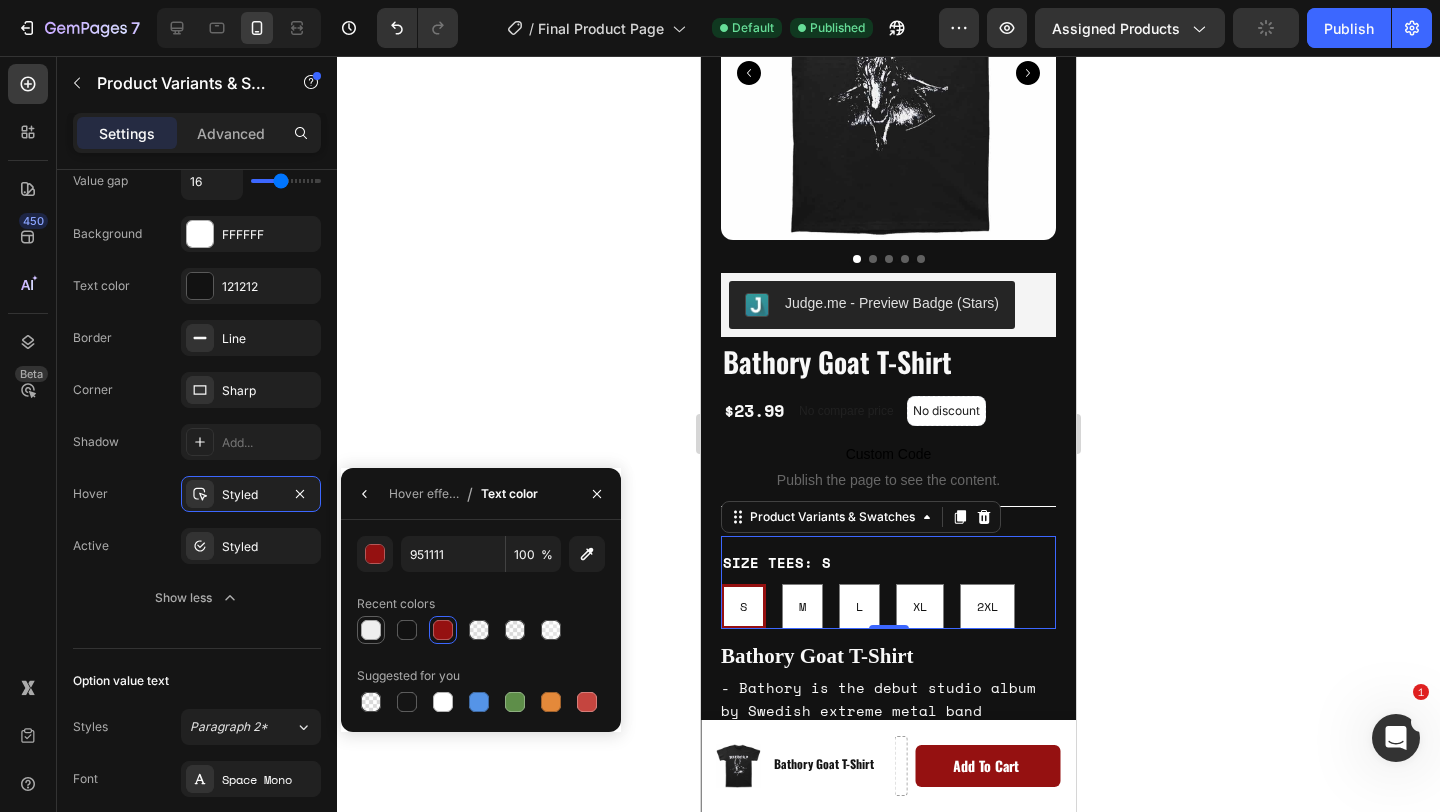 click at bounding box center [371, 630] 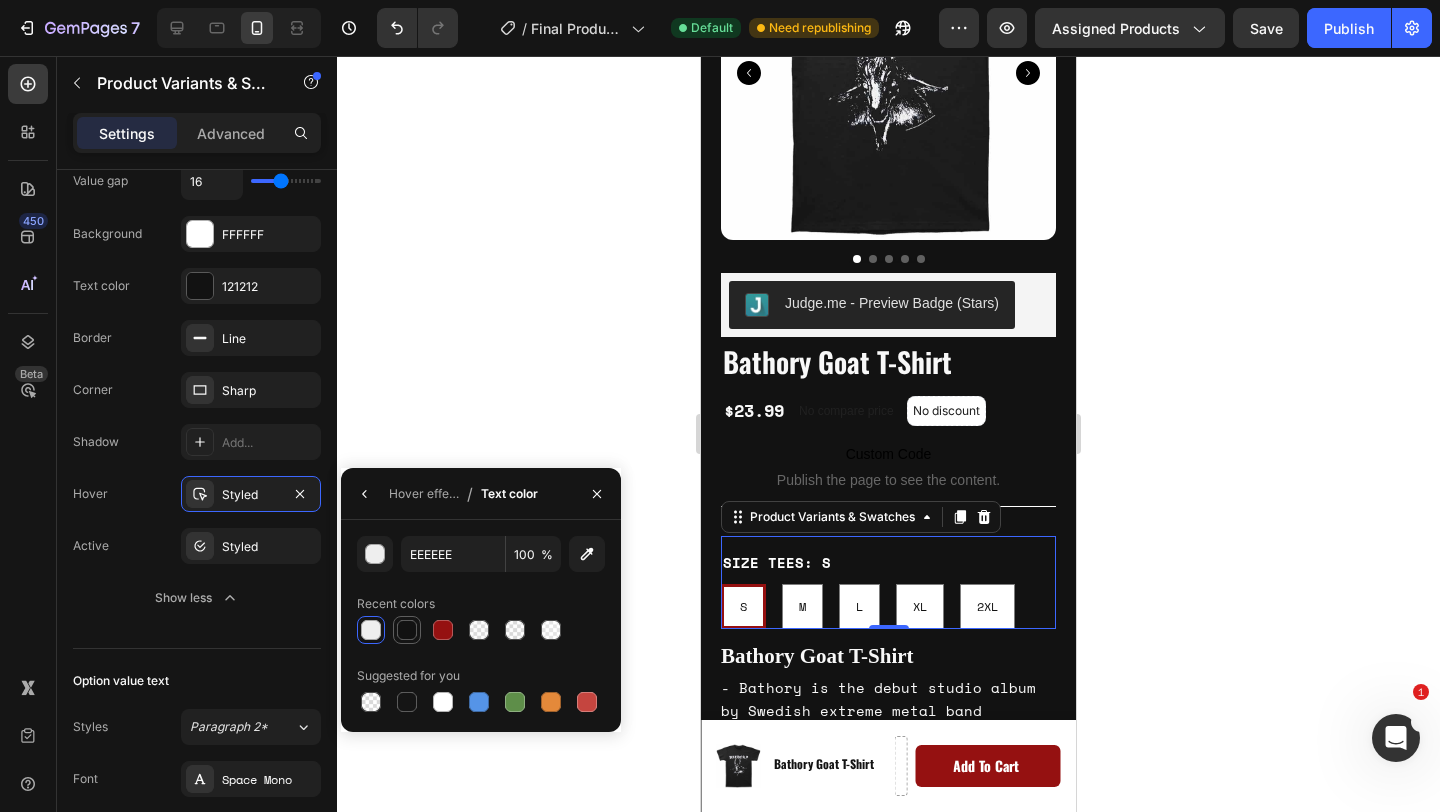 click at bounding box center (407, 630) 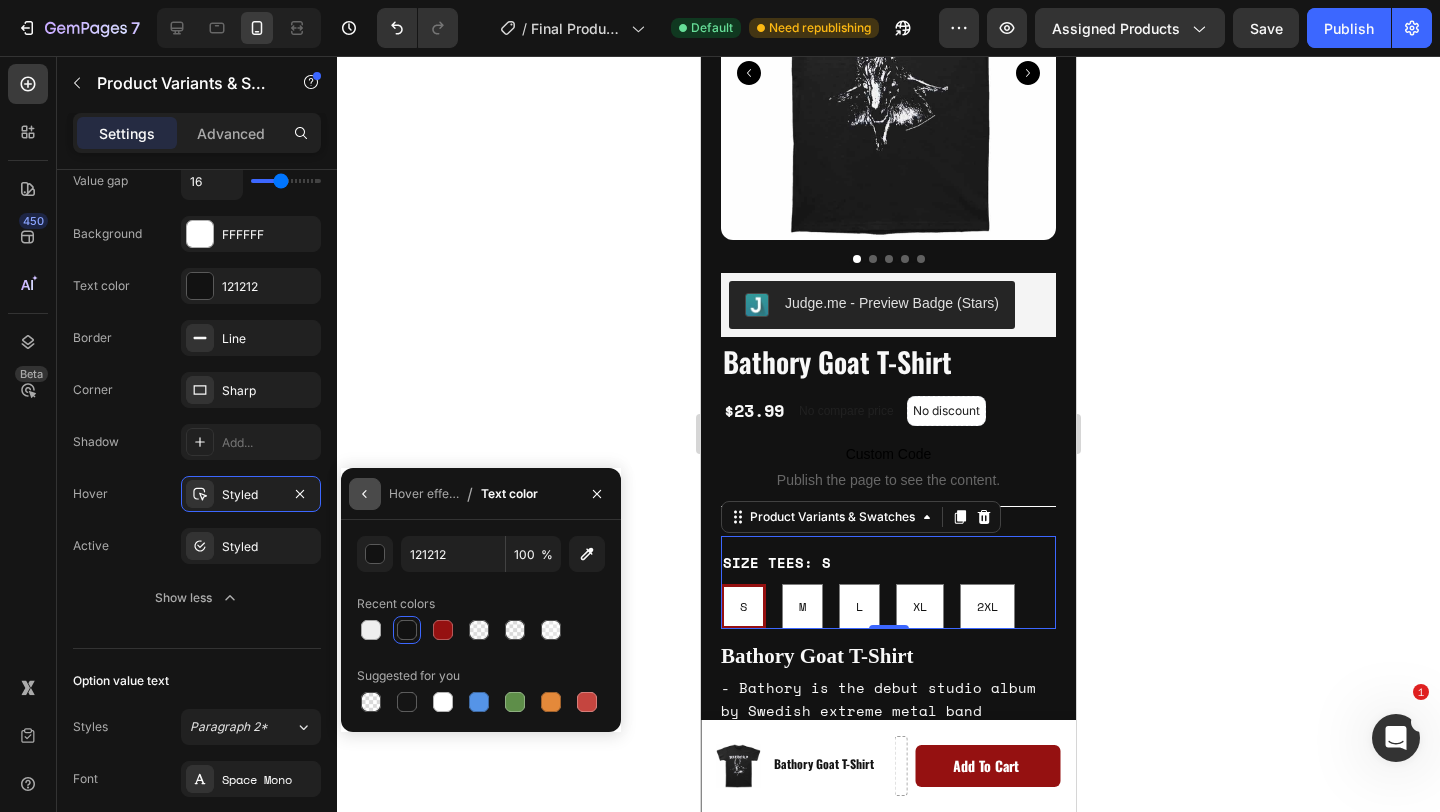 click 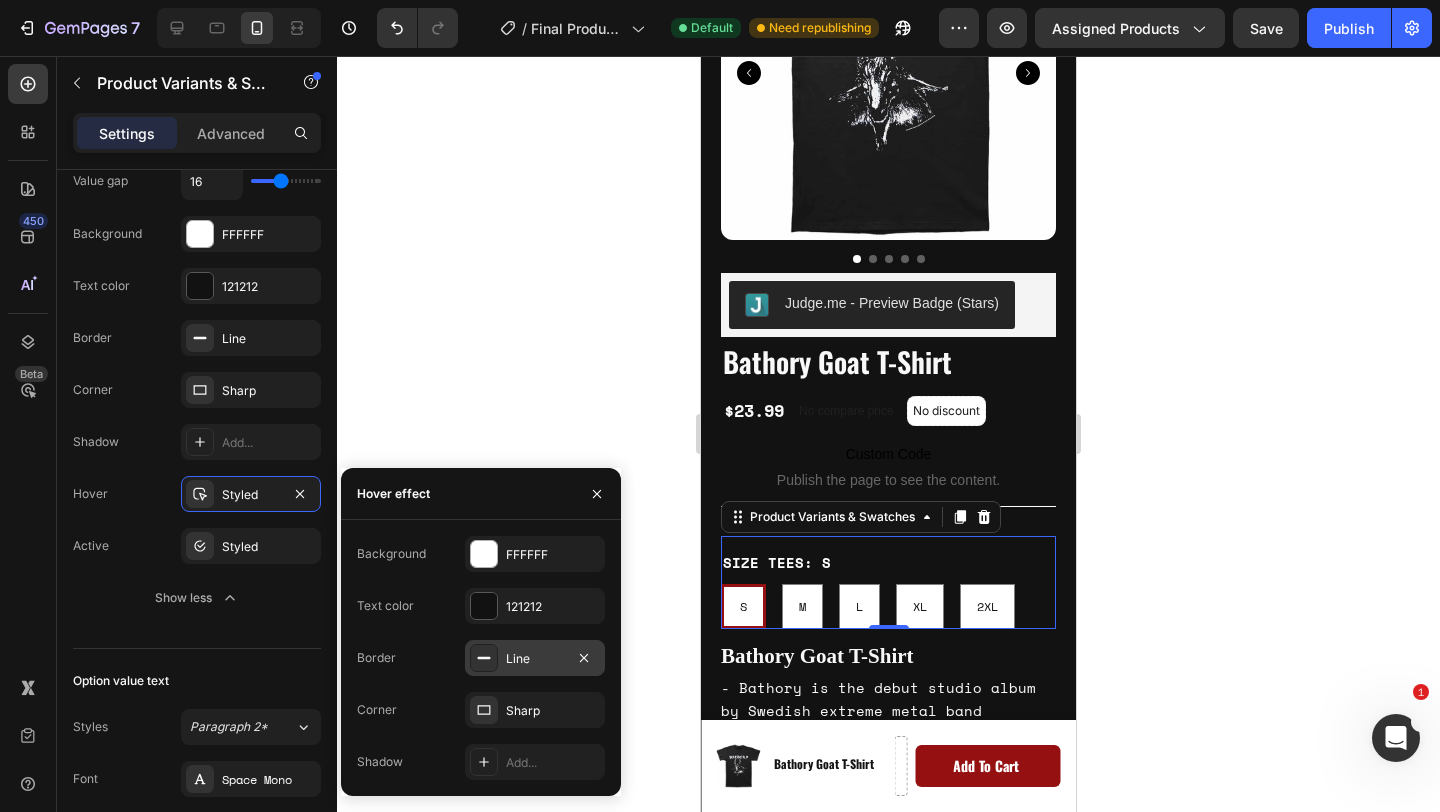 click at bounding box center (484, 658) 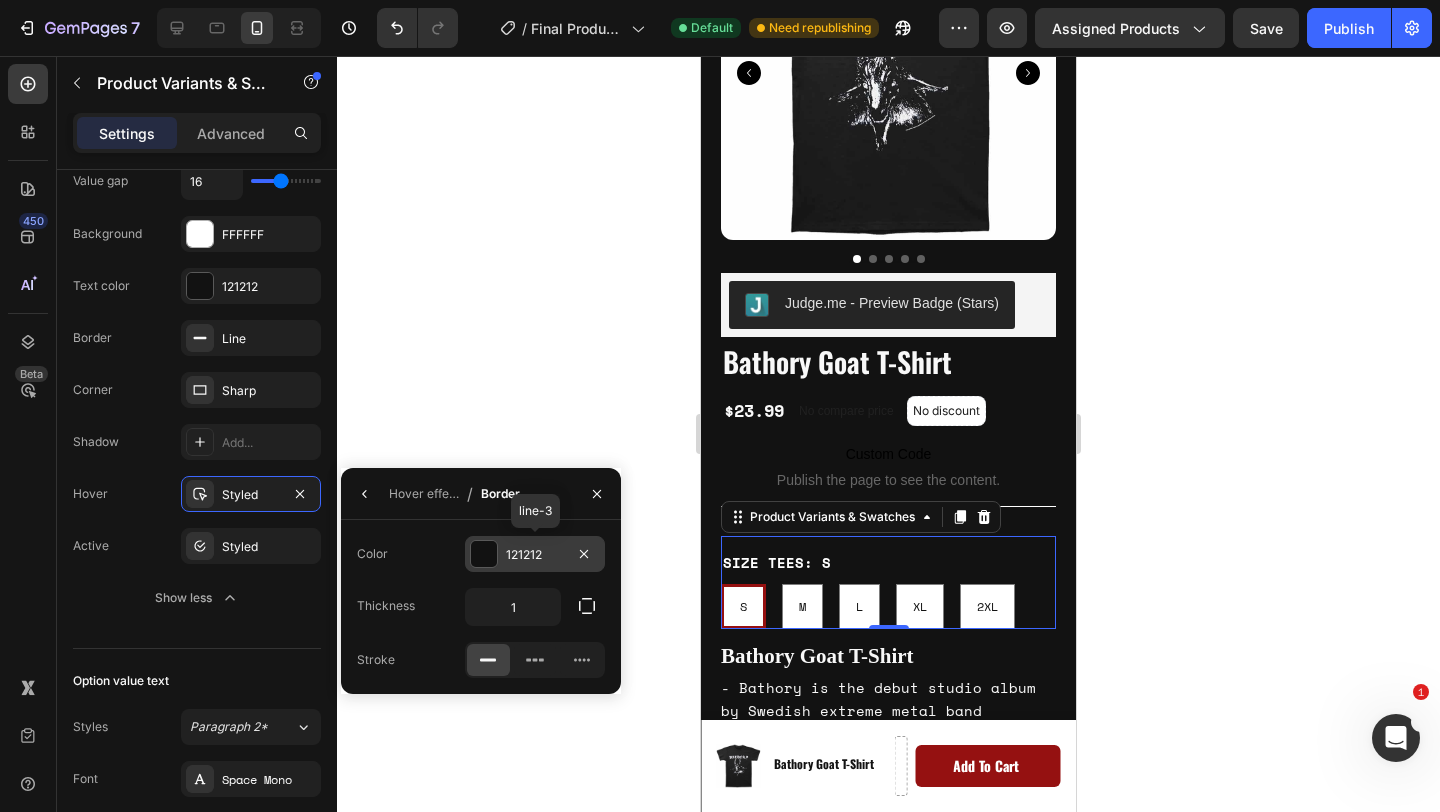 click at bounding box center (484, 554) 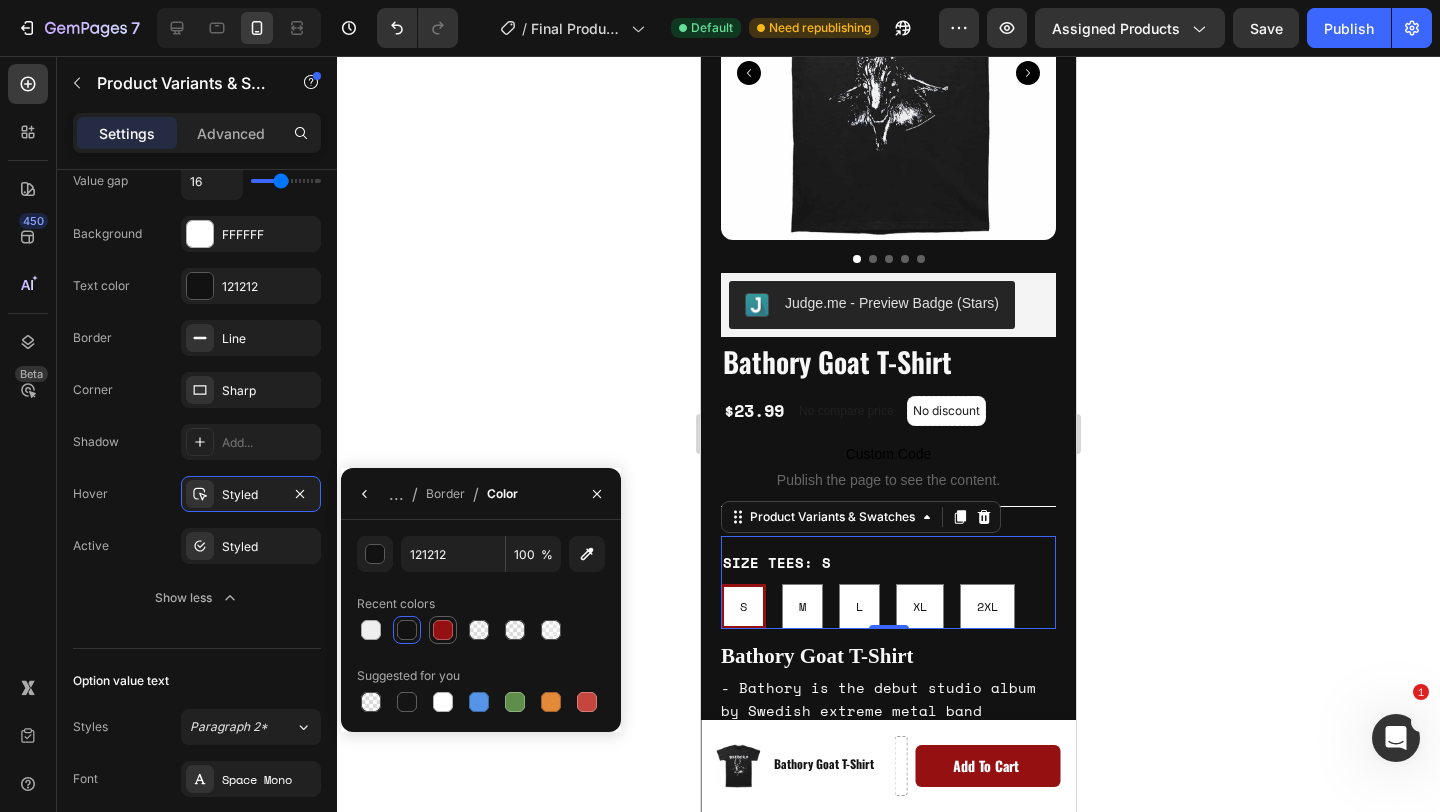 click at bounding box center (443, 630) 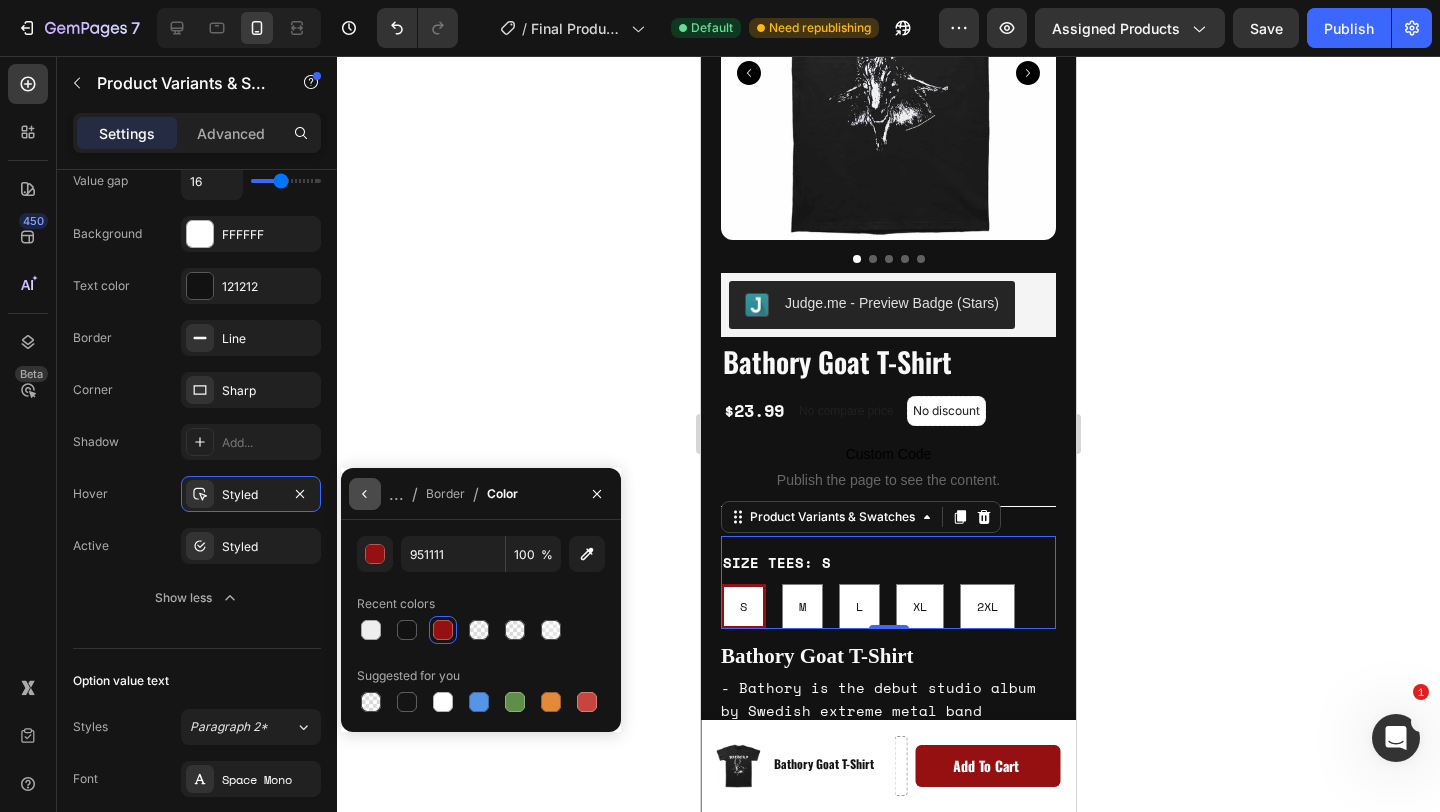 click 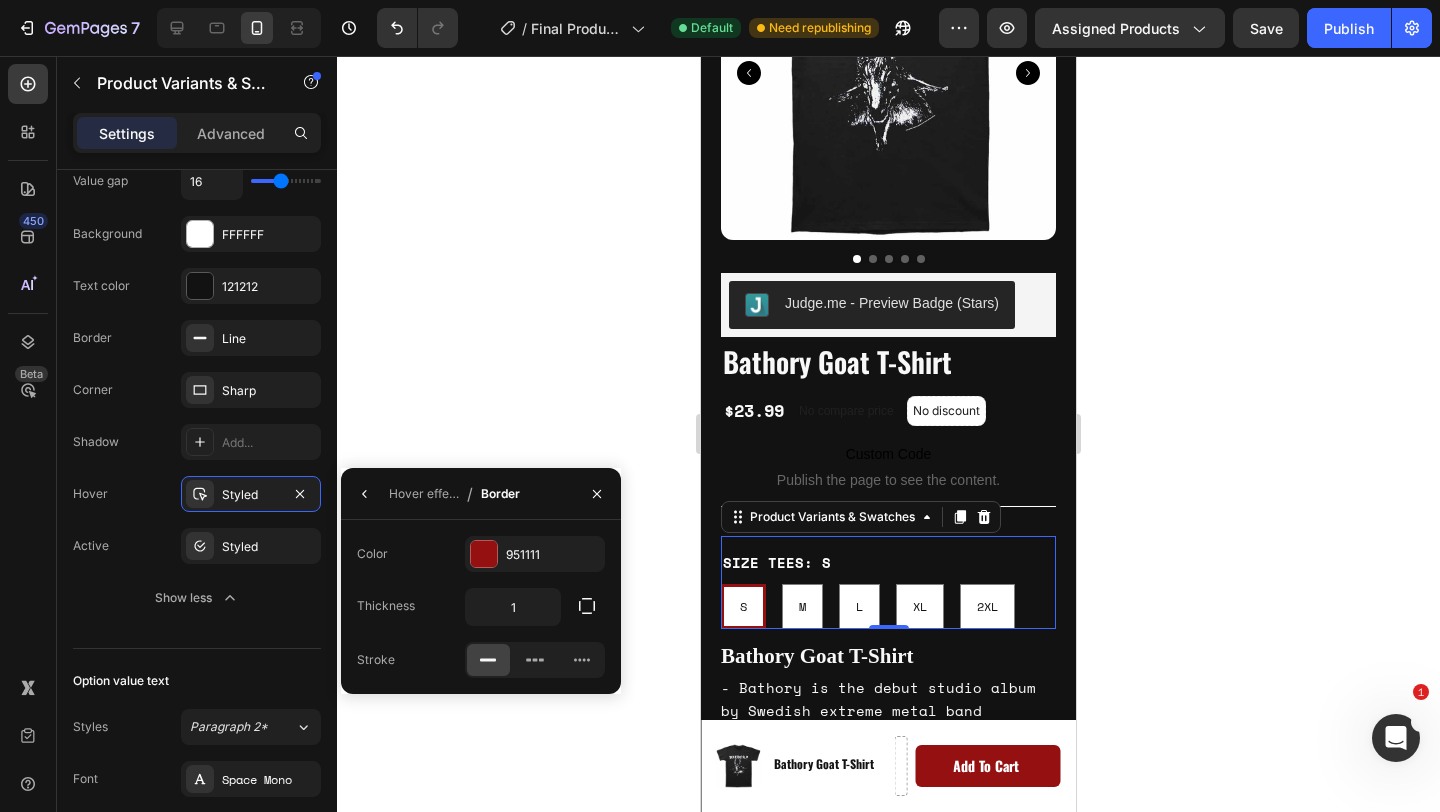 click on "Color 951111 Thickness 1 Stroke" at bounding box center [481, 607] 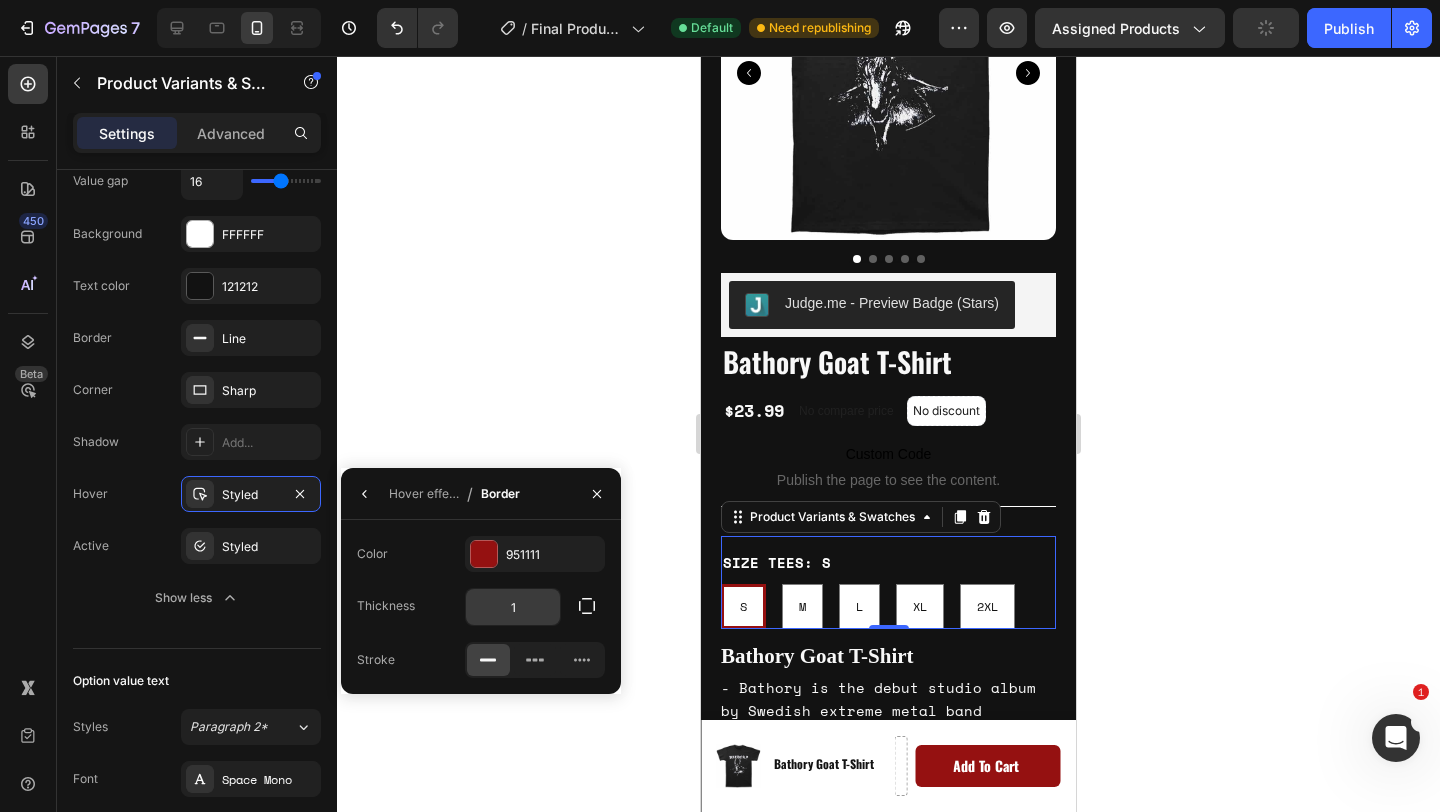 click on "1" at bounding box center [513, 607] 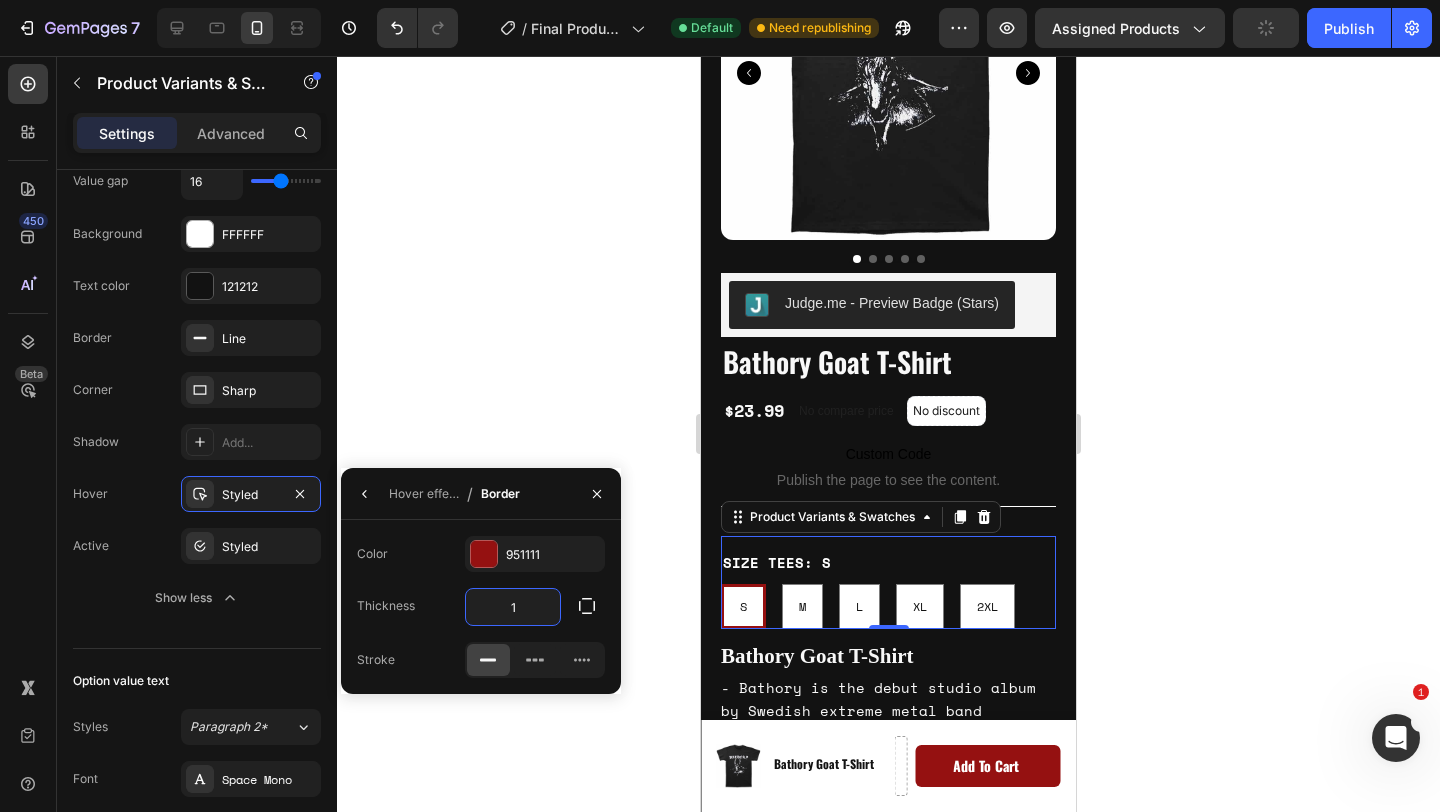 click on "1" at bounding box center [513, 607] 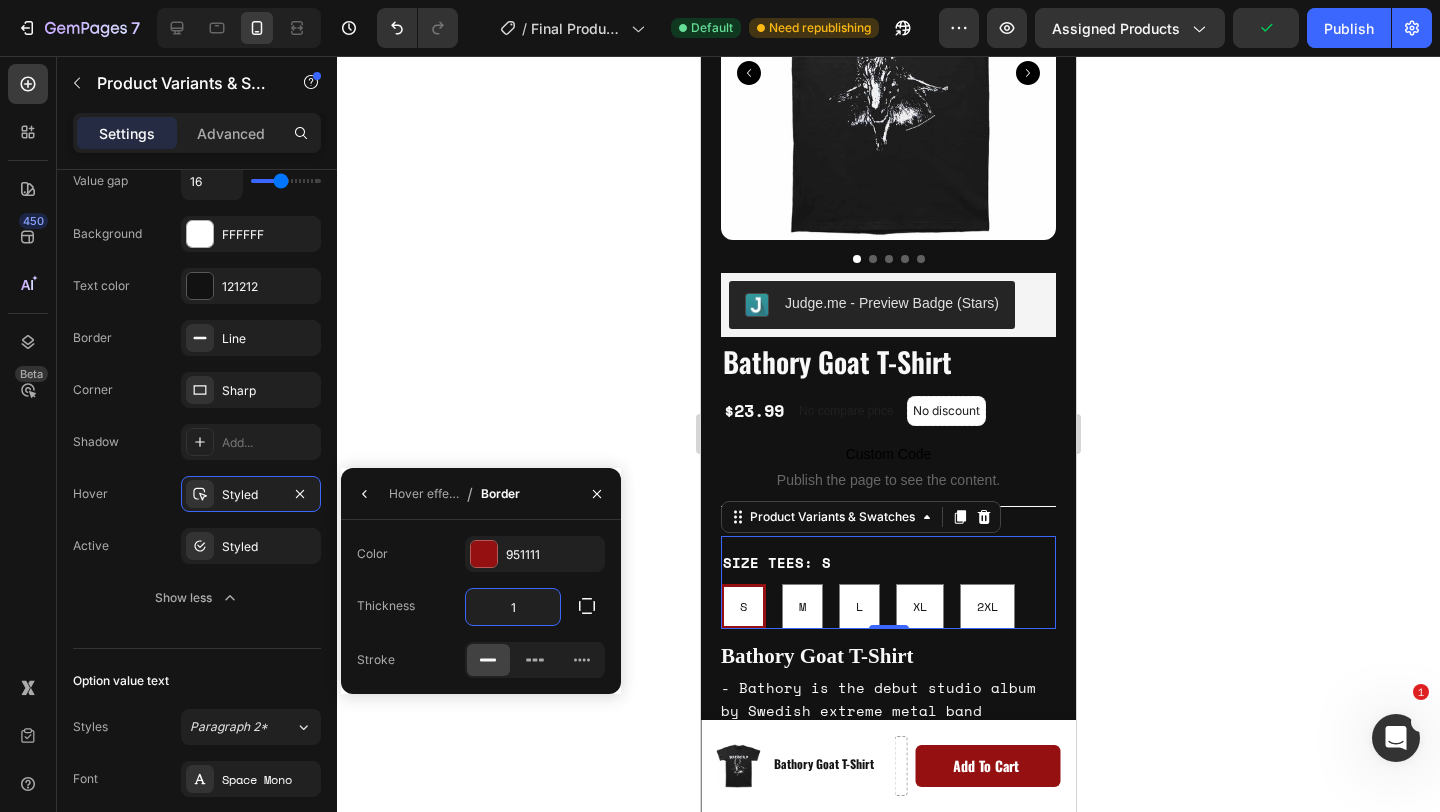 type on "3" 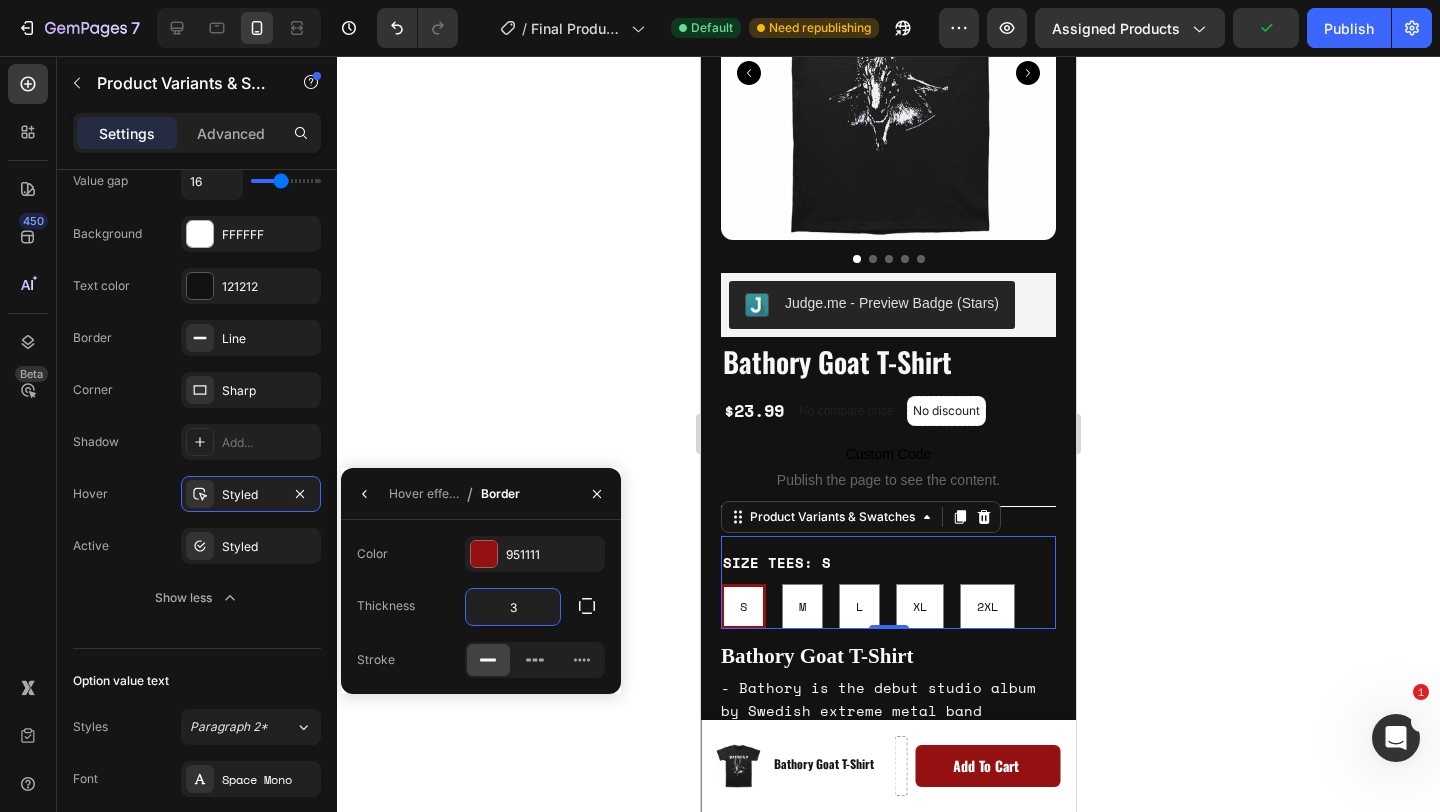 click 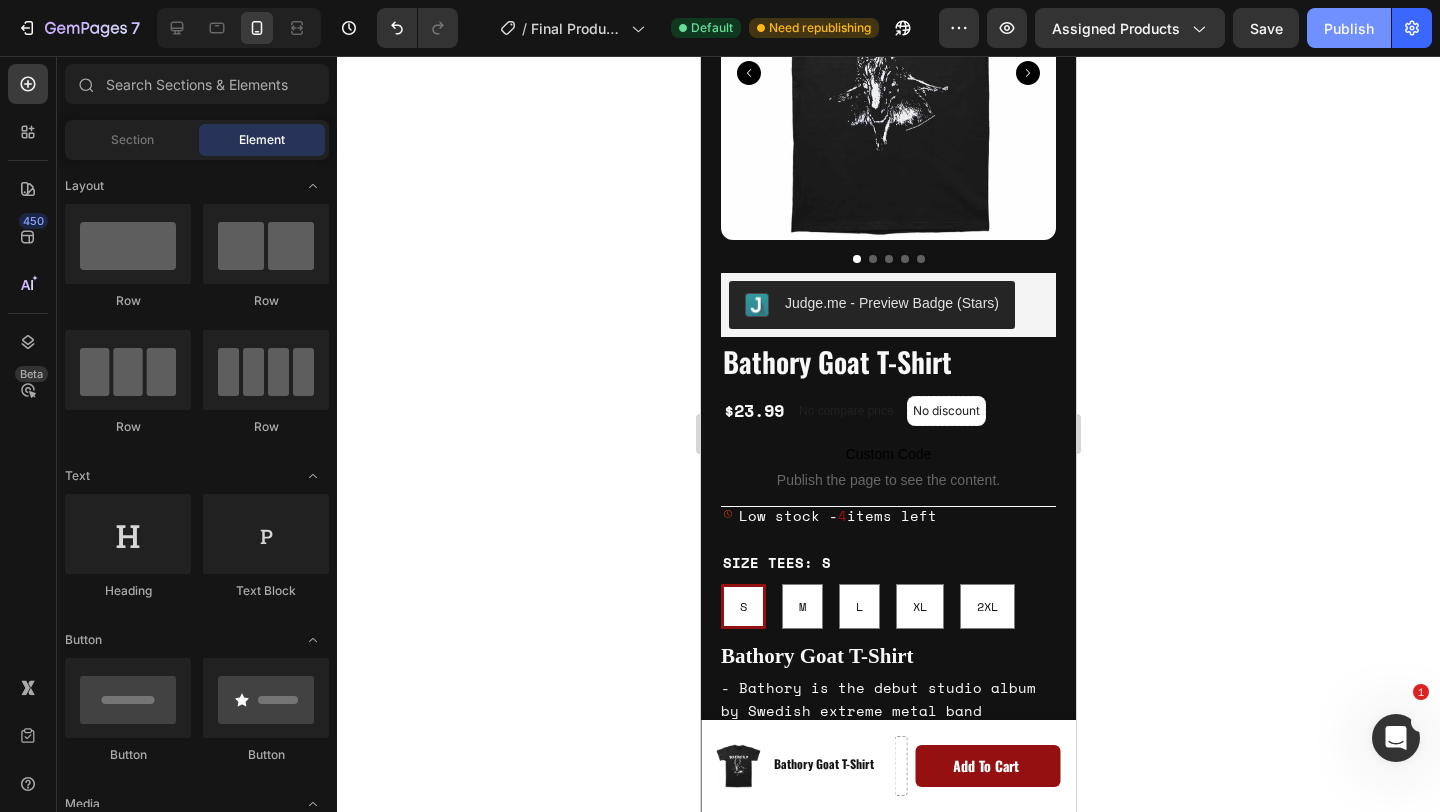 click on "Publish" at bounding box center (1349, 28) 